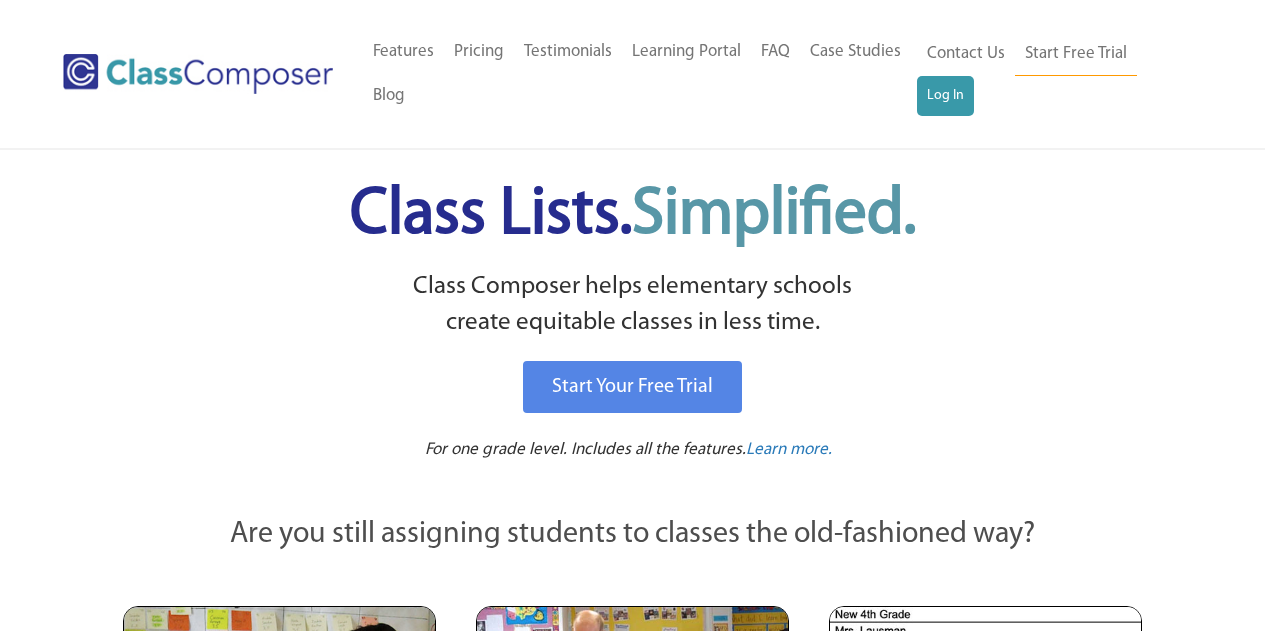 scroll, scrollTop: 0, scrollLeft: 0, axis: both 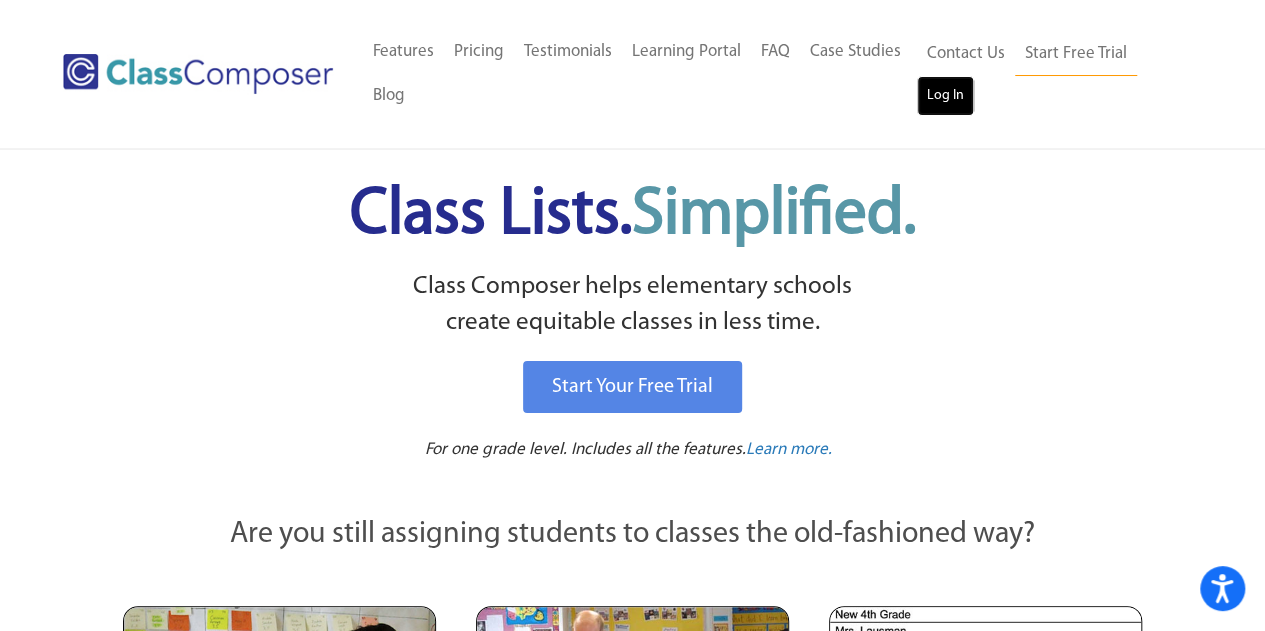 click on "Log In" at bounding box center (945, 96) 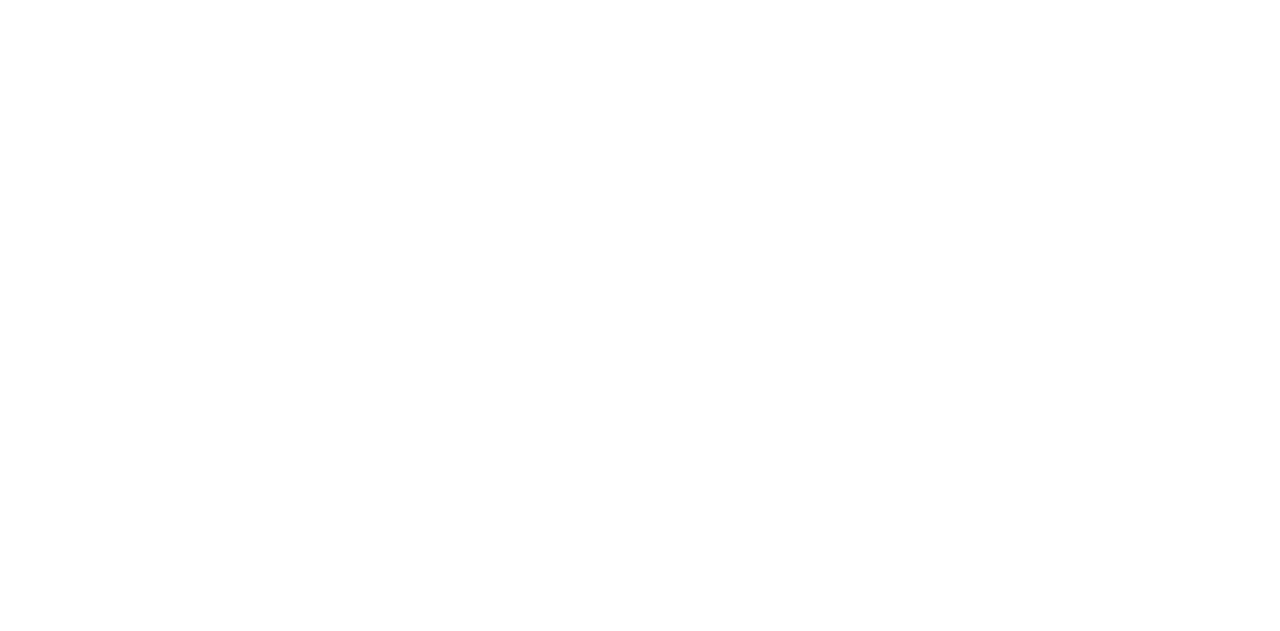 scroll, scrollTop: 0, scrollLeft: 0, axis: both 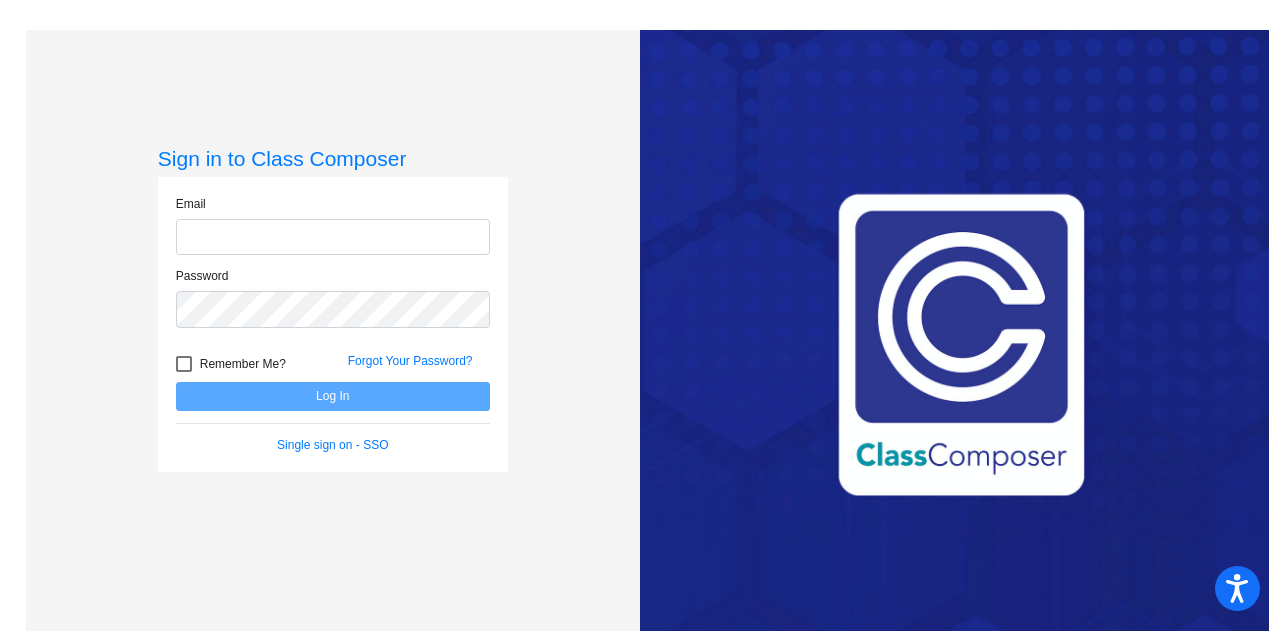type on "[FIRST].[LAST]@[DOMAIN]" 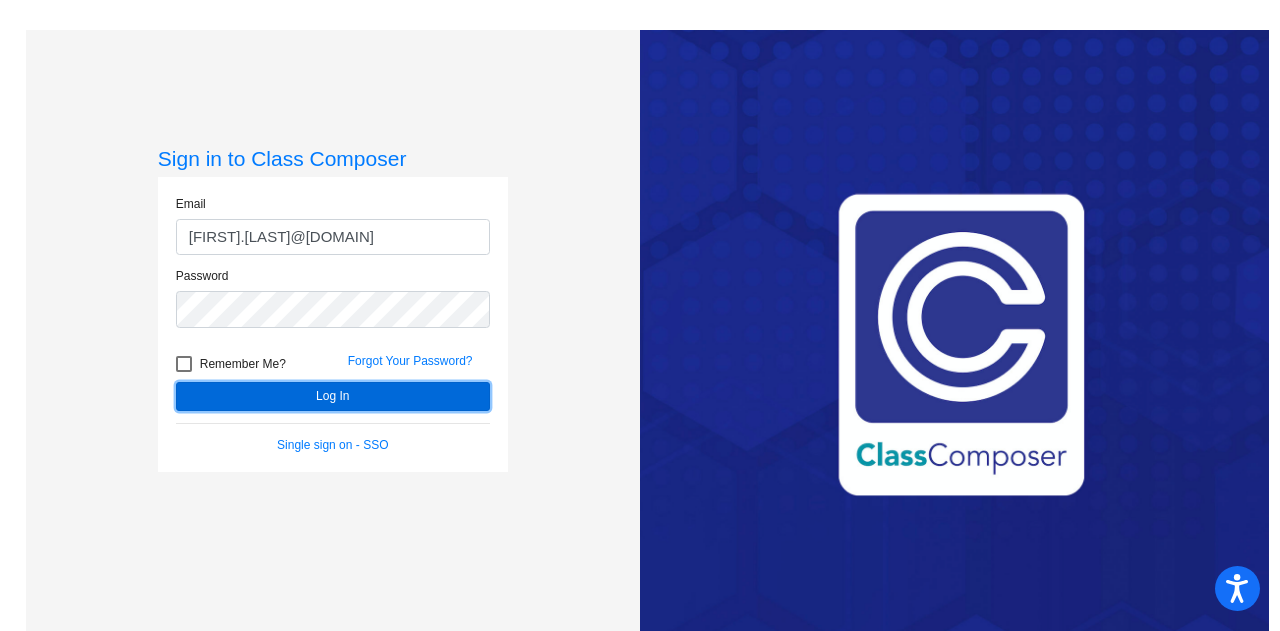 click on "Log In" 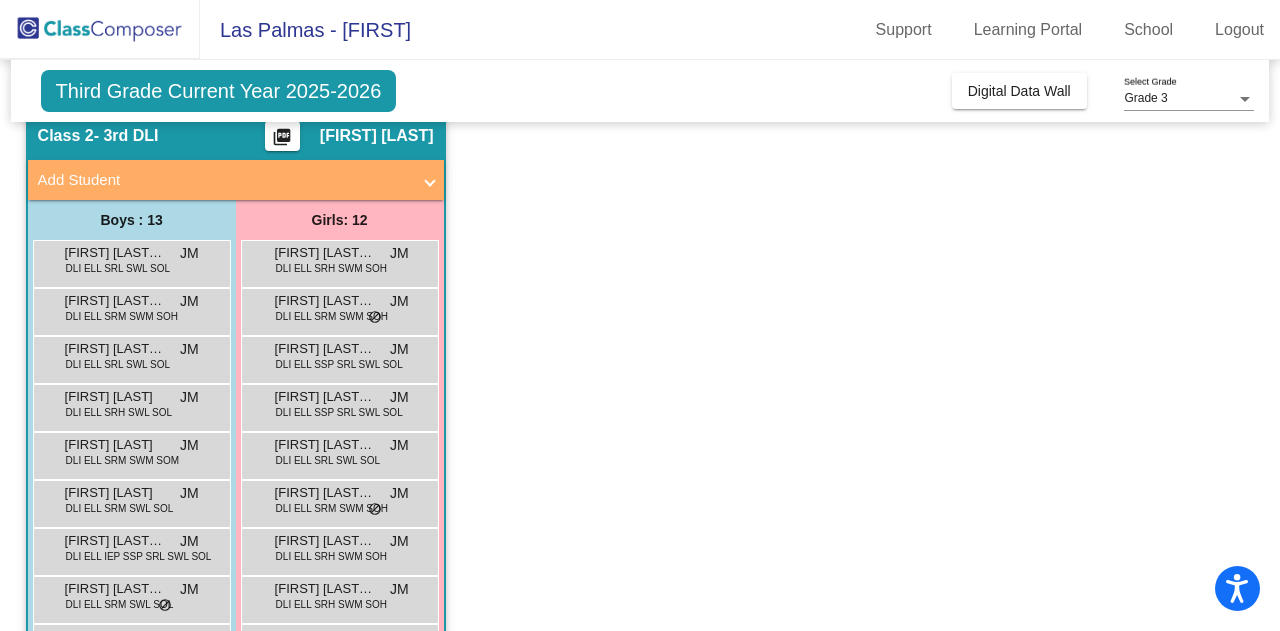 scroll, scrollTop: 0, scrollLeft: 0, axis: both 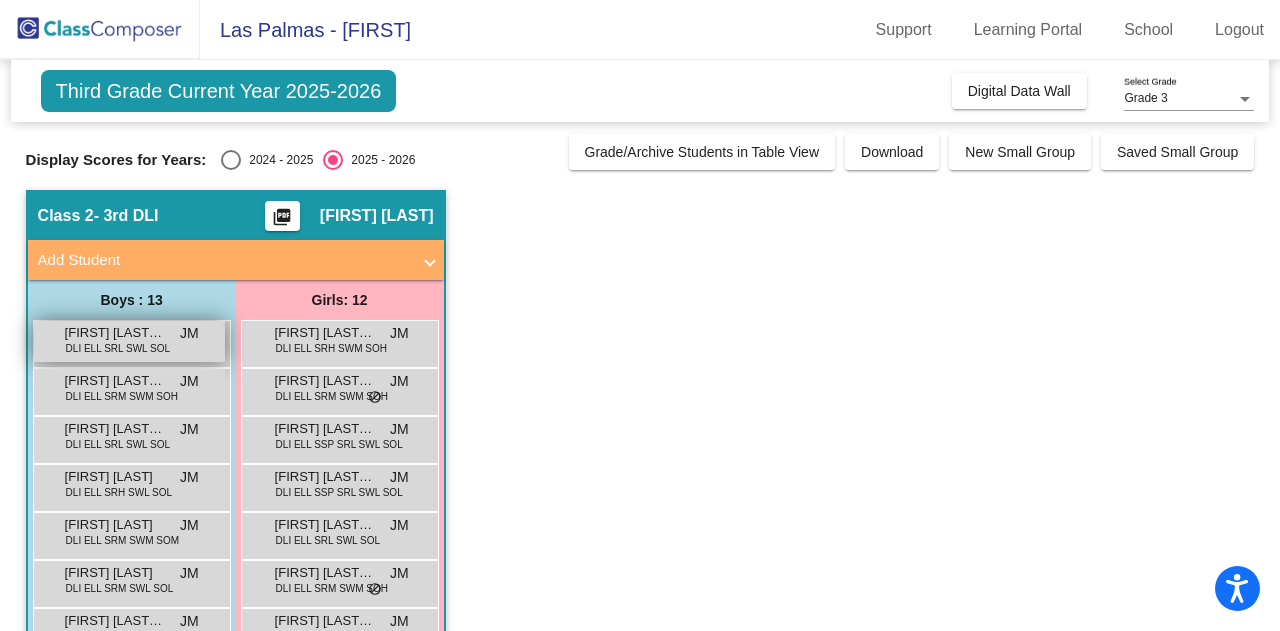 click on "[FIRST] [LAST] [LAST]" at bounding box center [115, 333] 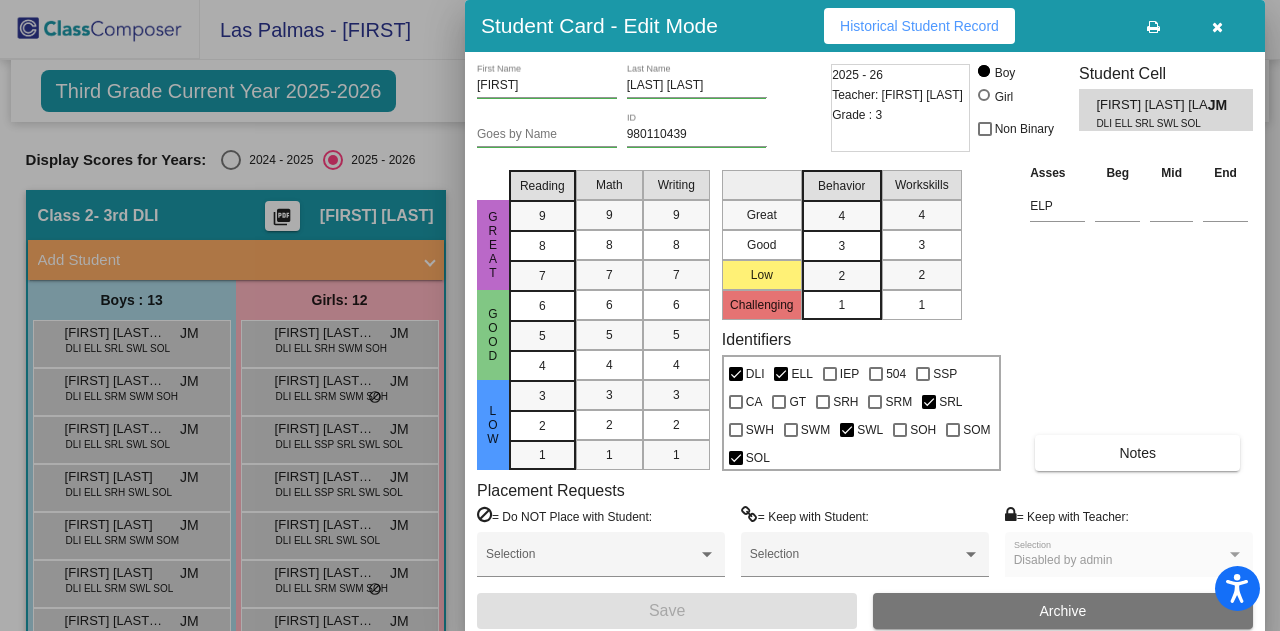 click at bounding box center [1217, 27] 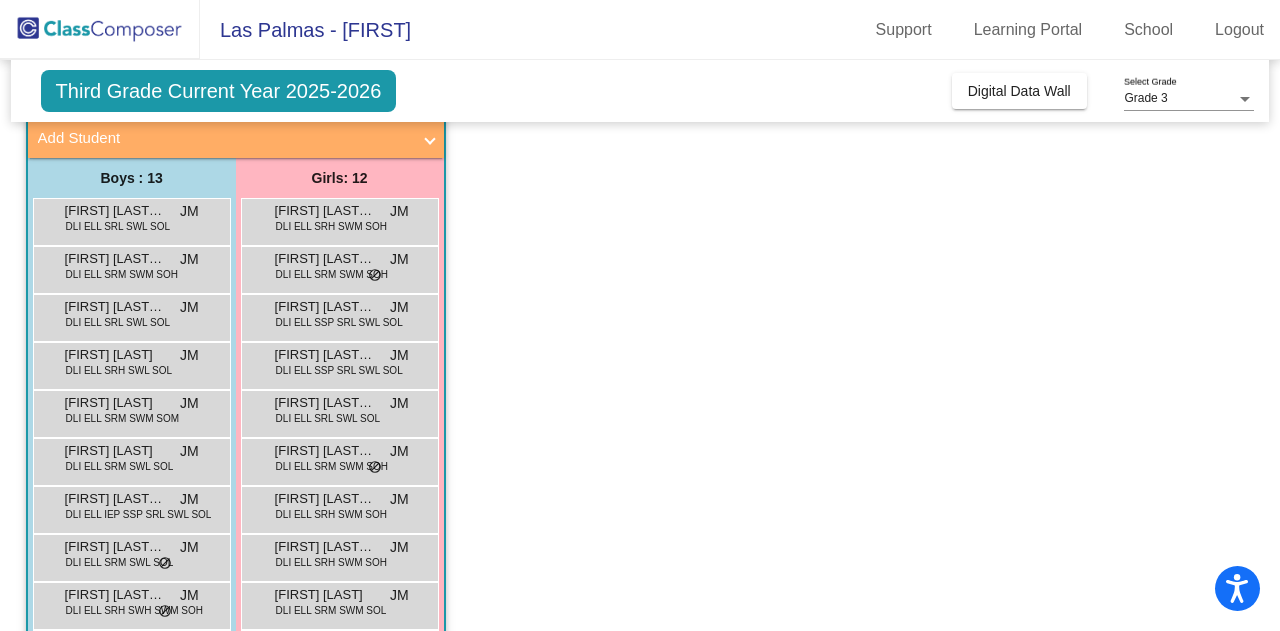 scroll, scrollTop: 123, scrollLeft: 0, axis: vertical 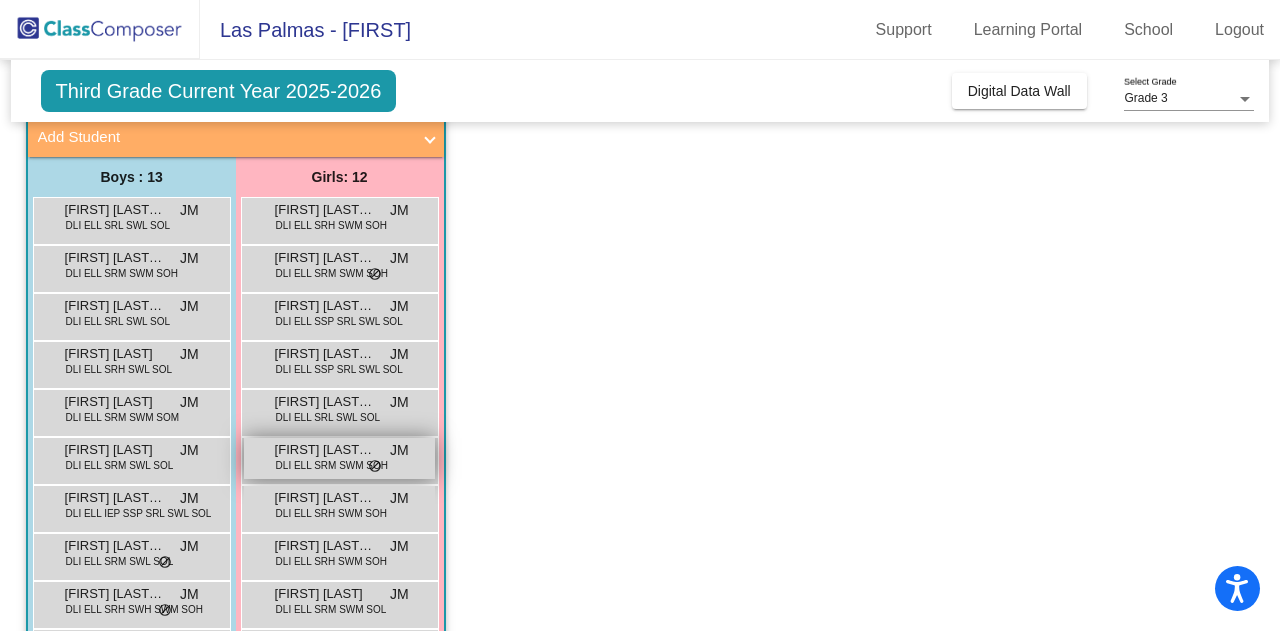 click on "DLI ELL SRM SWM SOH" at bounding box center (332, 465) 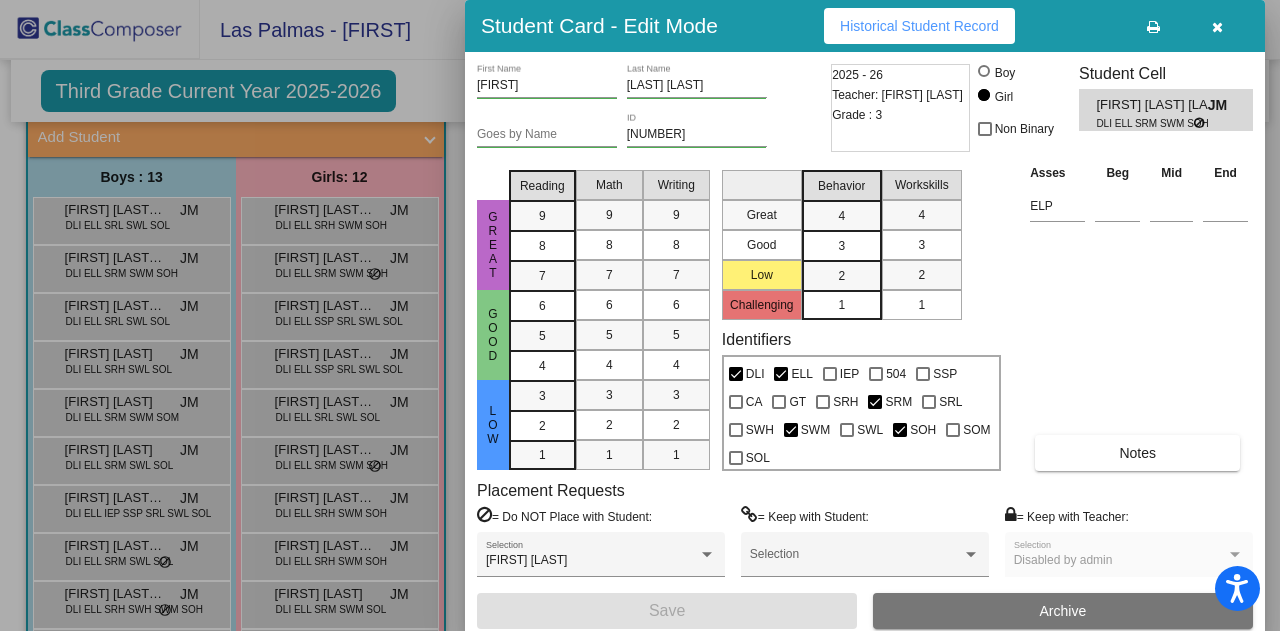 click at bounding box center [1217, 27] 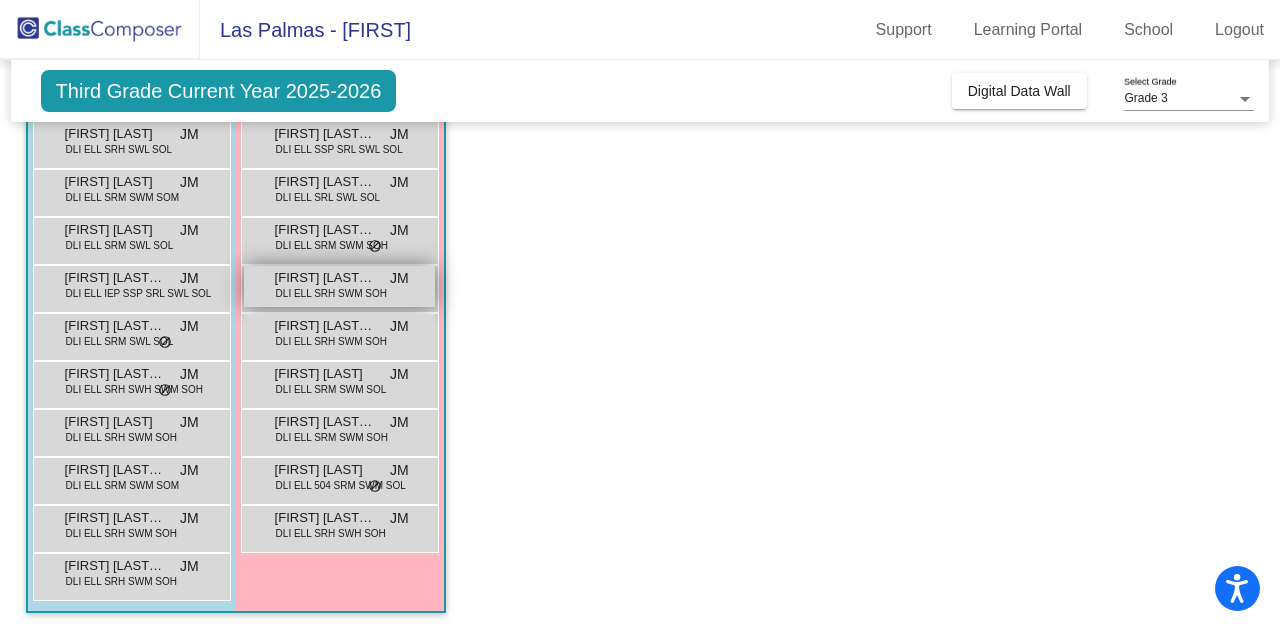 scroll, scrollTop: 344, scrollLeft: 0, axis: vertical 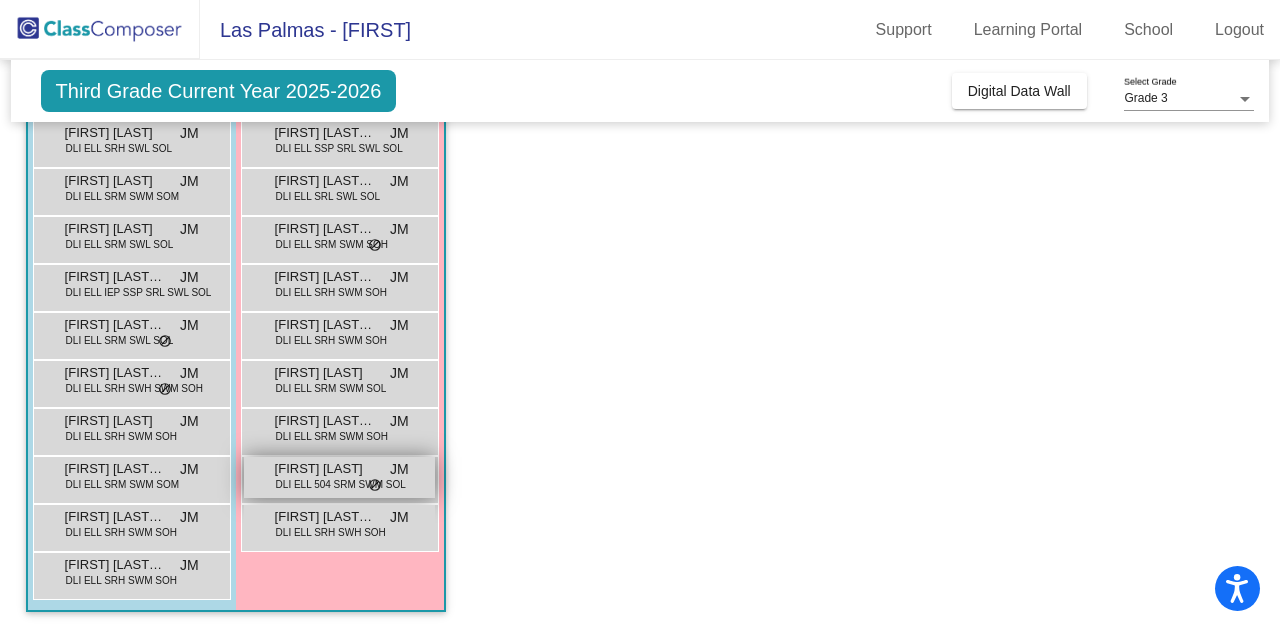 click on "DLI ELL 504 SRM SWM SOL" at bounding box center [341, 484] 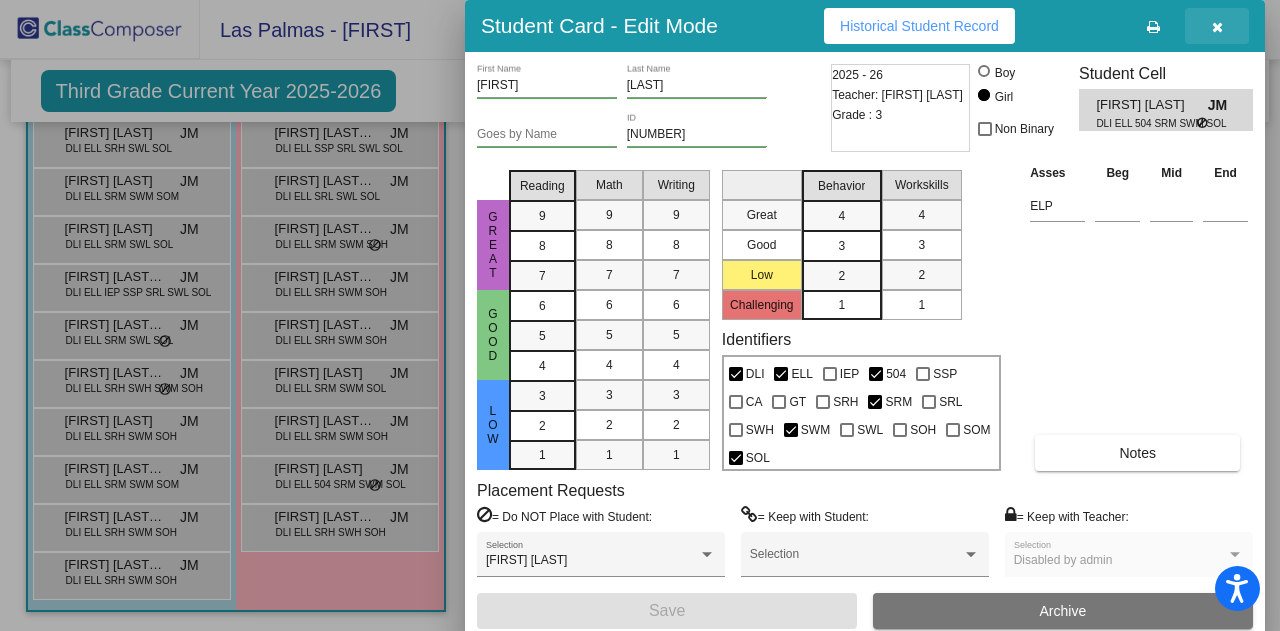 click at bounding box center [1217, 27] 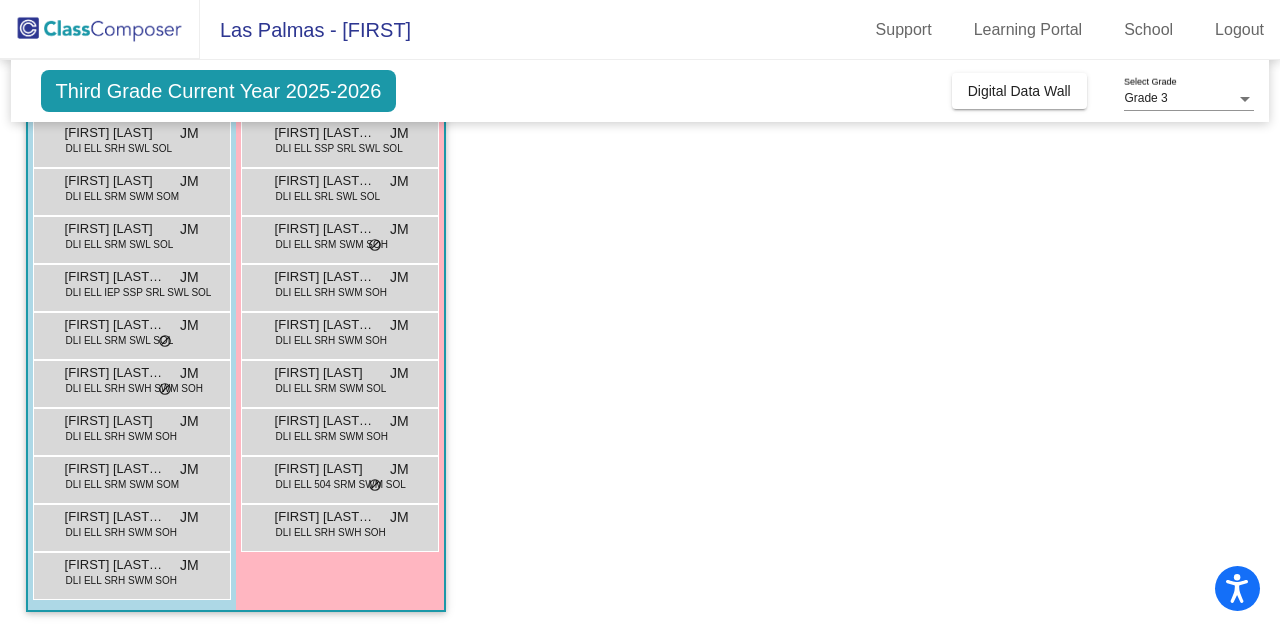 click on "Class 2   - 3rd DLI  picture_as_pdf Juliana Martinez  Add Student  First Name Last Name Student Id  (Recommended)   Boy   Girl   Non Binary Add Close  Boys : 13  Aaron Diaz Melendez DLI ELL SRL SWL SOL JM lock do_not_disturb_alt Aaron Franco Silva DLI ELL SRM SWM SOH JM lock do_not_disturb_alt Andy Jose Sanchez Gutierrez DLI ELL SRL SWL SOL JM lock do_not_disturb_alt Carlos Baez DLI ELL SRH SWL SOL JM lock do_not_disturb_alt Cristian Ramirez DLI ELL SRM SWM SOM JM lock do_not_disturb_alt Diego Santos DLI ELL SRM SWL SOL JM lock do_not_disturb_alt Edy Molina Simon DLI ELL IEP SSP SRL SWL SOL JM lock do_not_disturb_alt Erick Grageda Mancilla DLI ELL SRM SWL SOL JM lock do_not_disturb_alt Ian Ruiz Piedra DLI ELL SRH SWH SWM SOH JM lock do_not_disturb_alt Jared Palafox DLI ELL SRH SWM SOH JM lock do_not_disturb_alt Jayden Alva Vargas DLI ELL SRM SWM SOM JM lock do_not_disturb_alt Jonael Corona Marin DLI ELL SRH SWM SOH JM lock do_not_disturb_alt Manuel Garcia Medina DLI ELL SRH SWM SOH JM lock Girls: 12 JM JM" 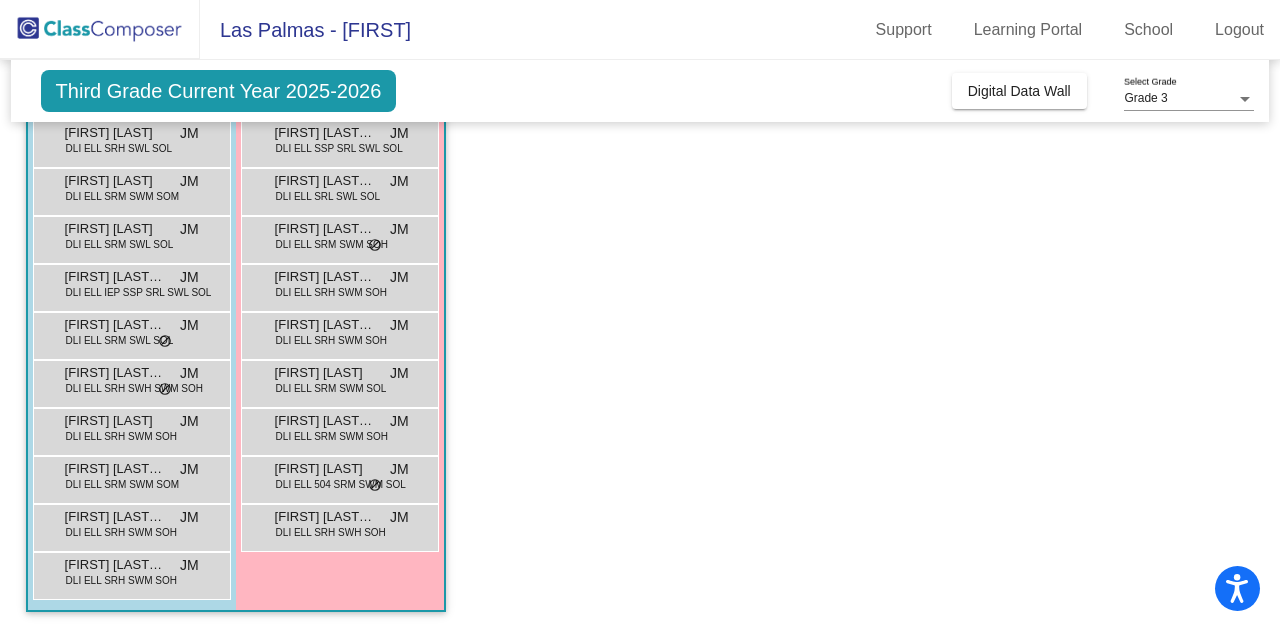 scroll, scrollTop: 0, scrollLeft: 0, axis: both 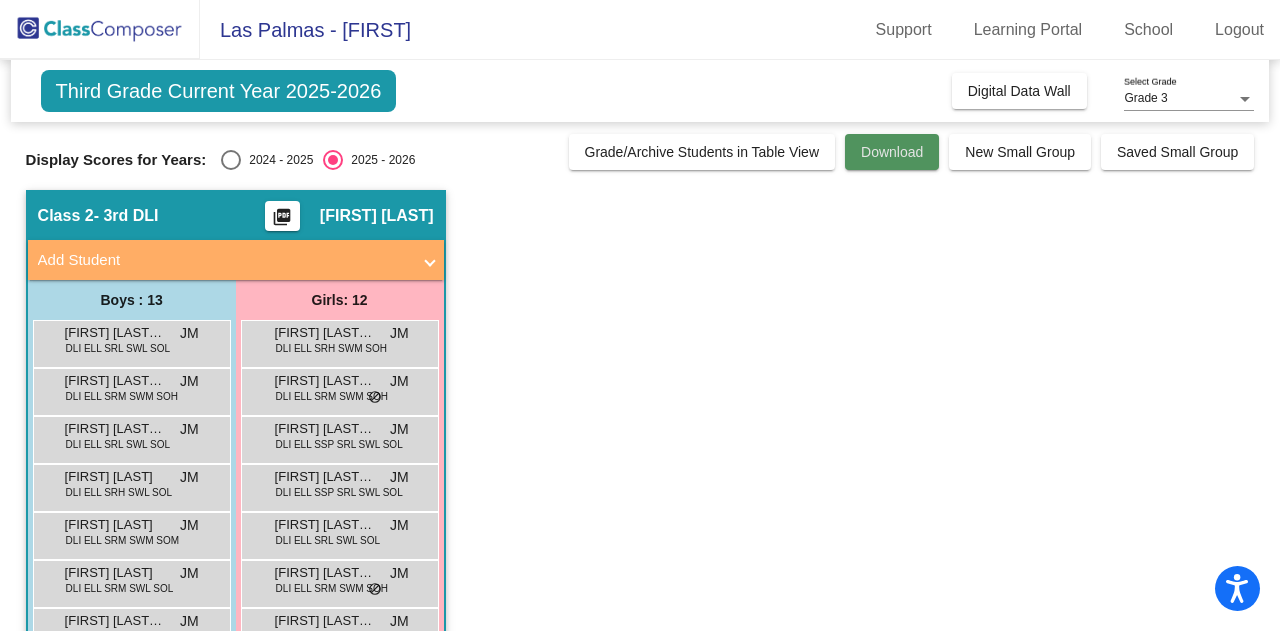 click on "Download" 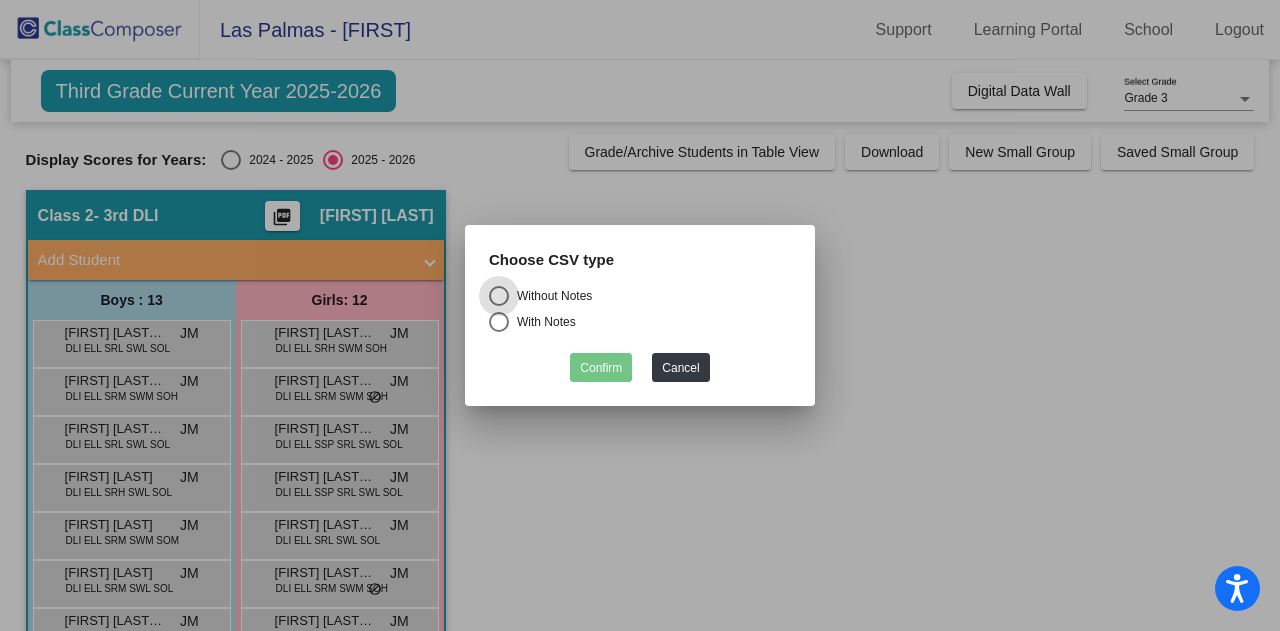 click at bounding box center [499, 322] 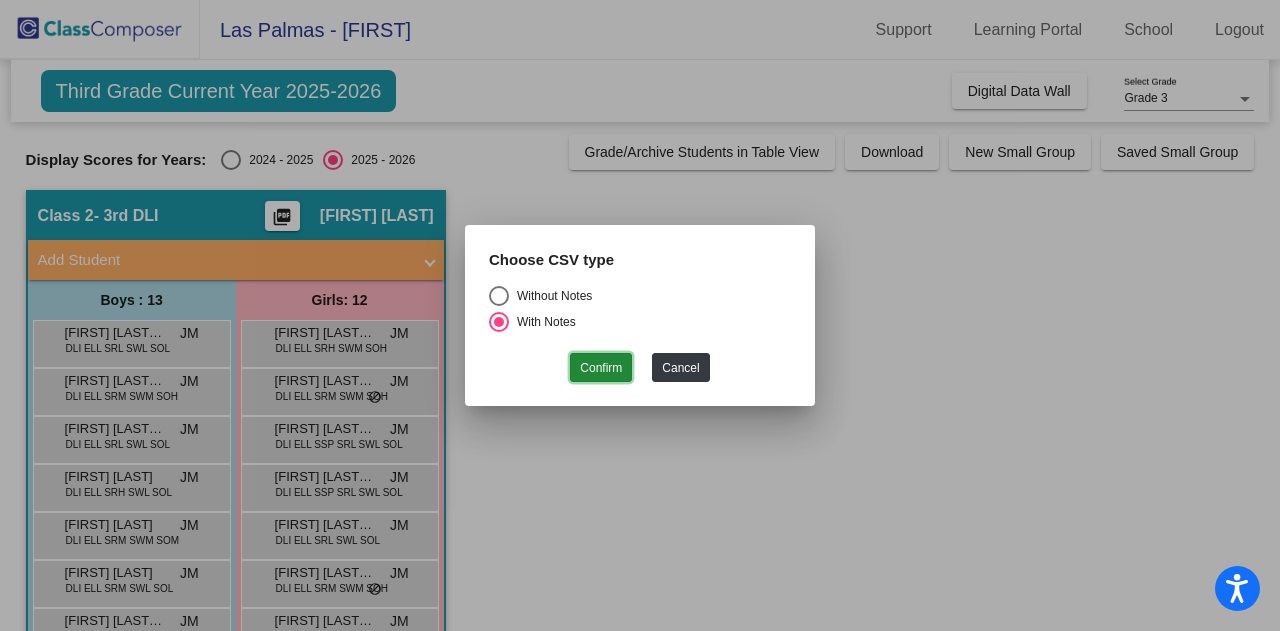 click on "Confirm" at bounding box center [601, 367] 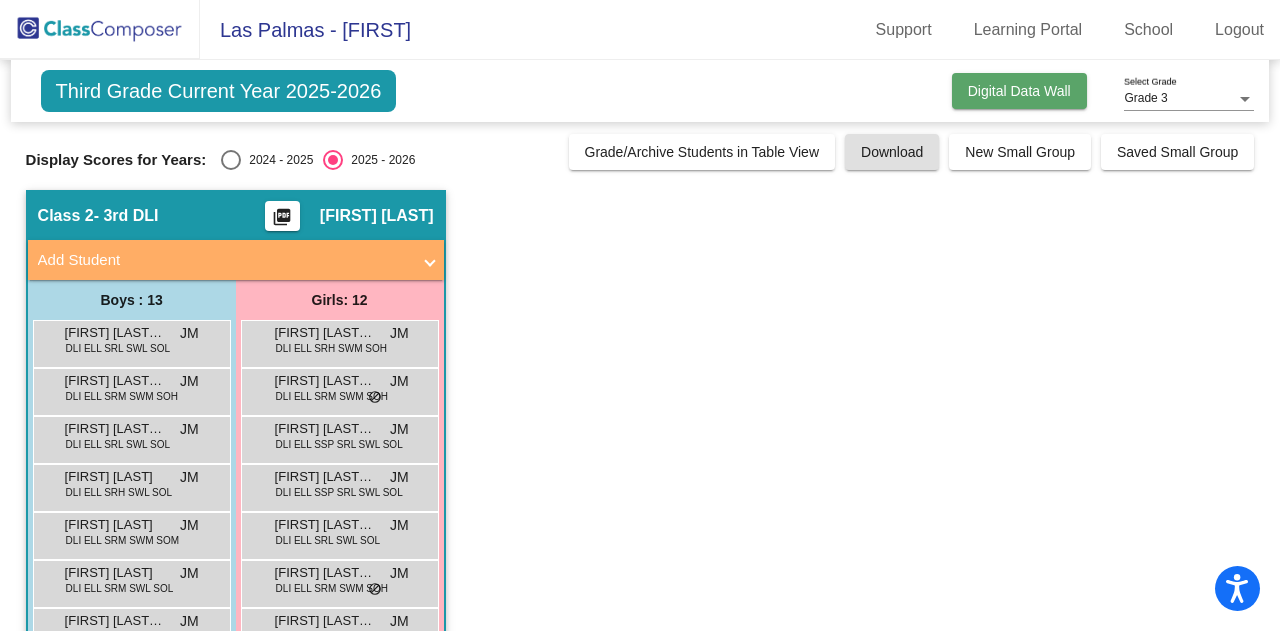 click on "Digital Data Wall" 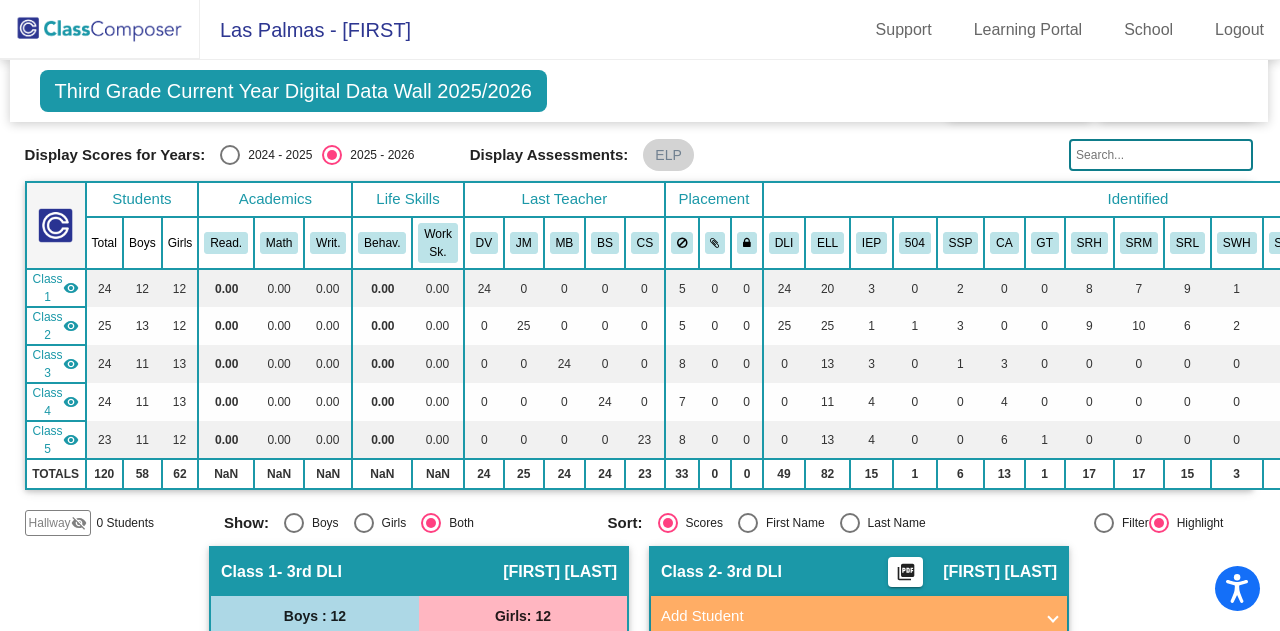 scroll, scrollTop: 0, scrollLeft: 1, axis: horizontal 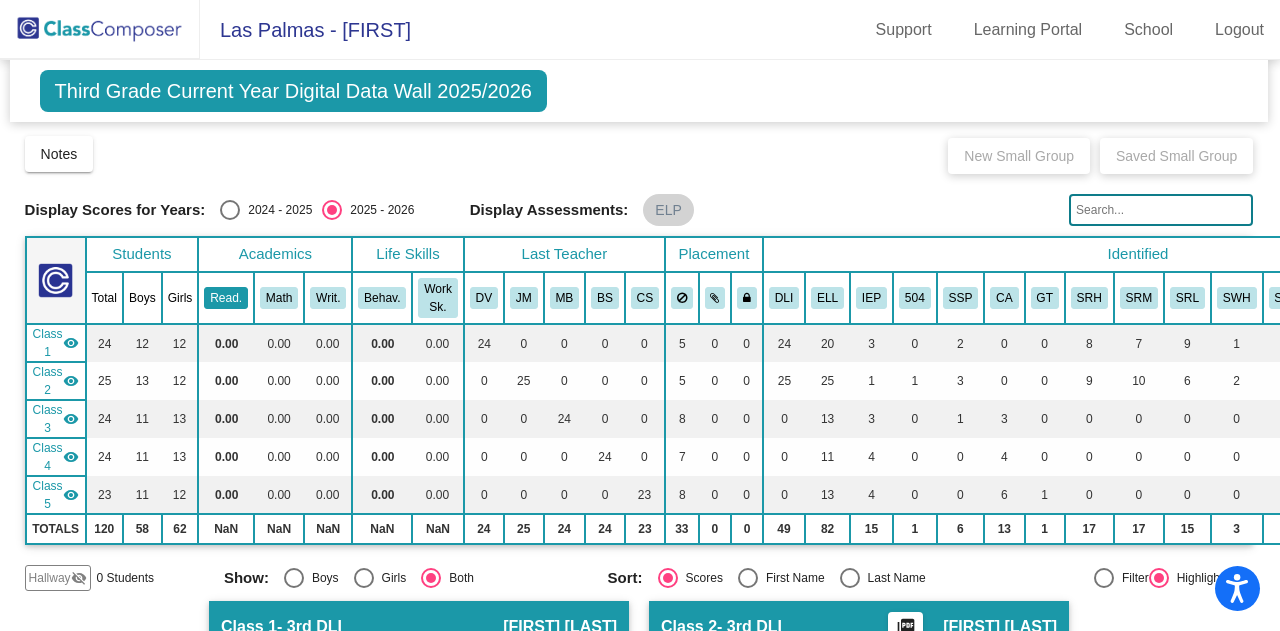 click on "Read." 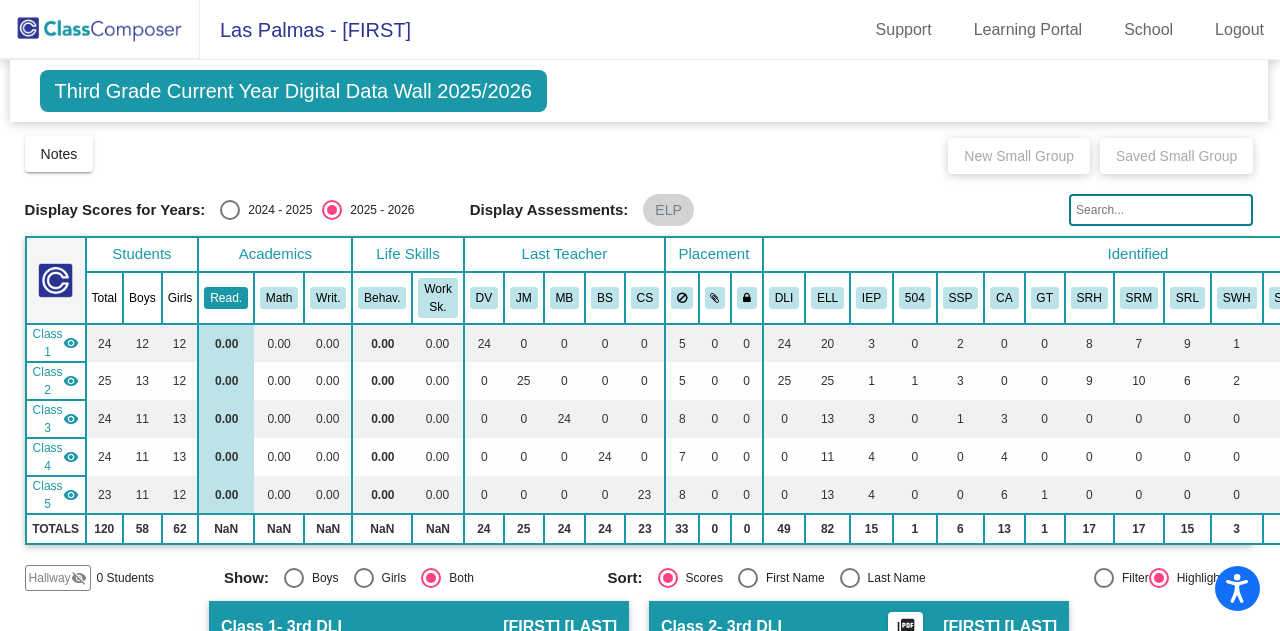 click on "Read." 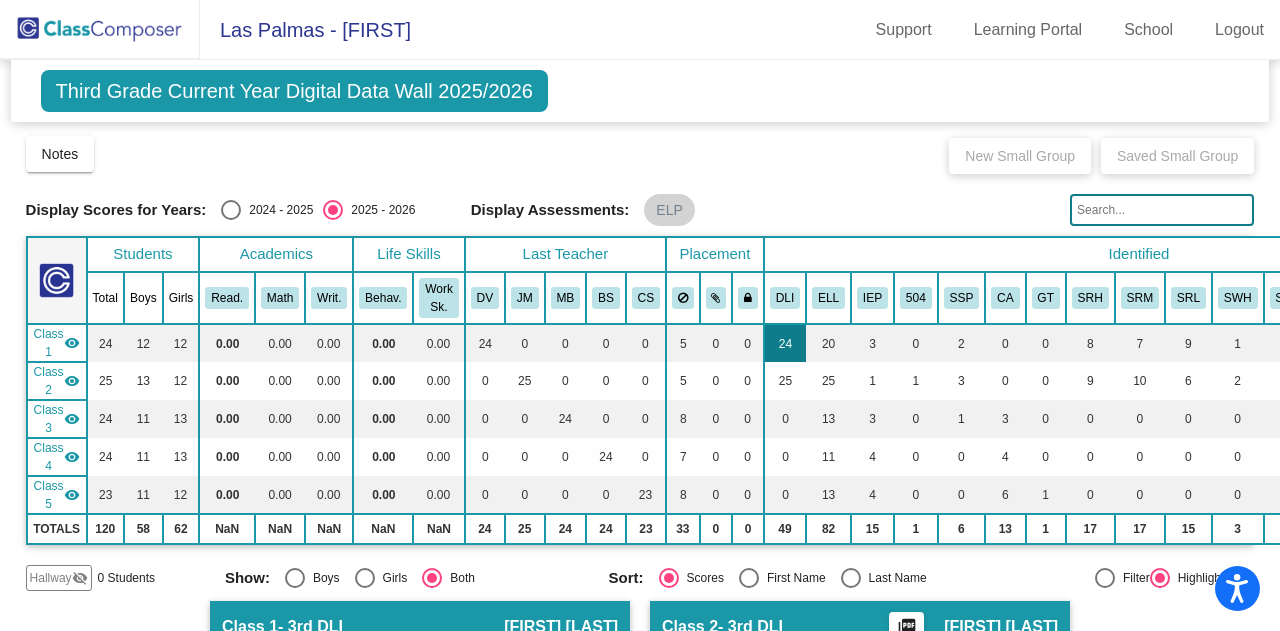 scroll, scrollTop: 0, scrollLeft: 1, axis: horizontal 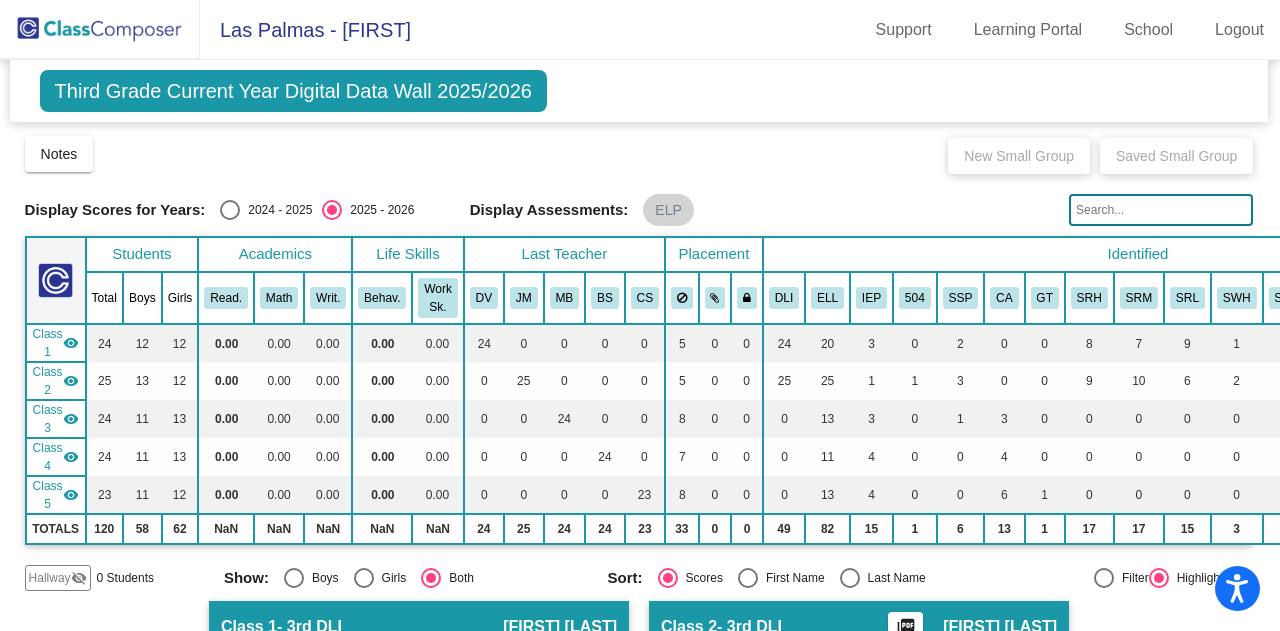 click on "visibility" 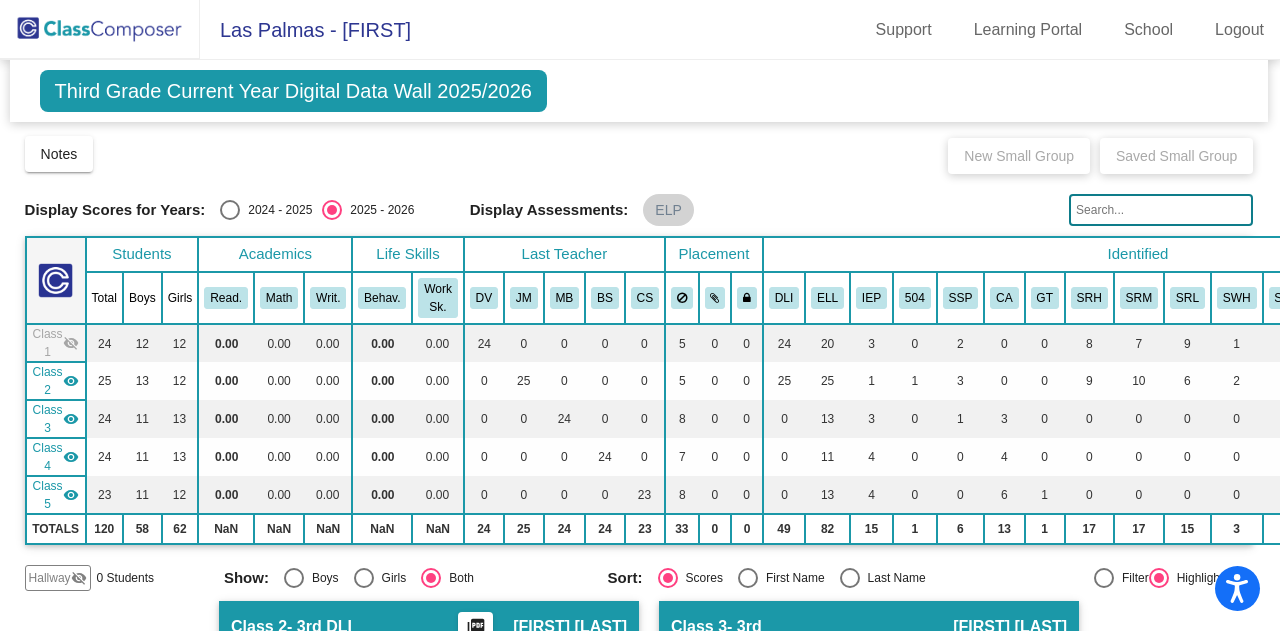 click on "visibility_off" 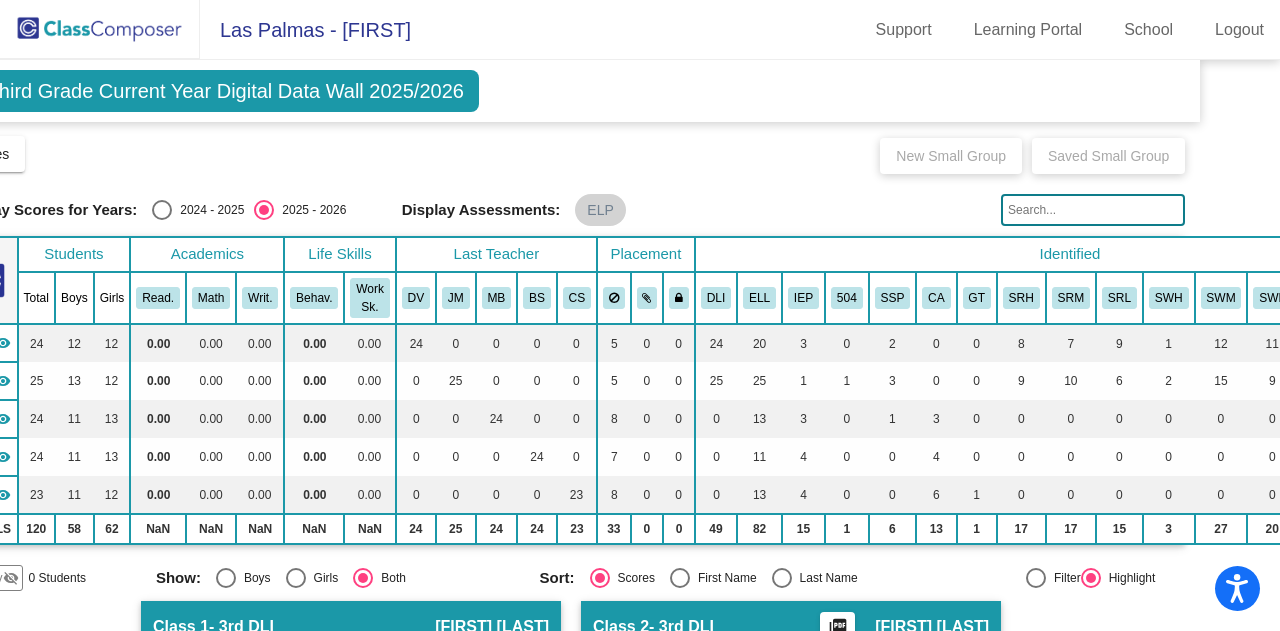 scroll, scrollTop: 0, scrollLeft: 0, axis: both 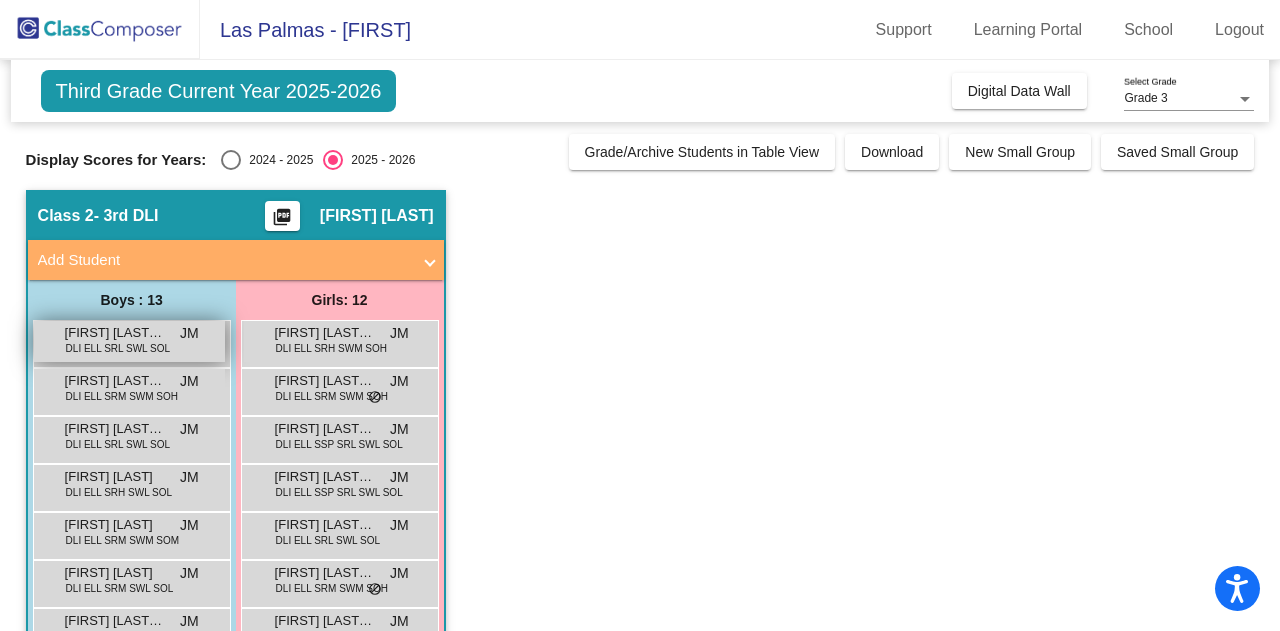 click on "DLI ELL SRL SWL SOL" at bounding box center (118, 348) 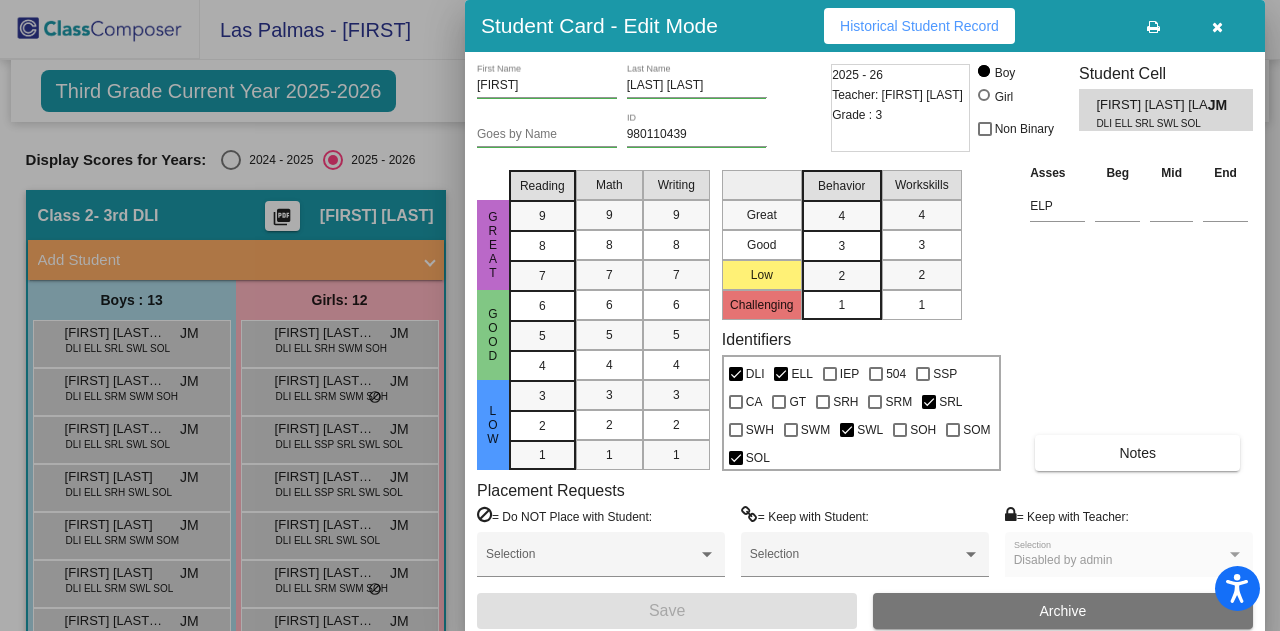 click on "Historical Student Record" at bounding box center [919, 26] 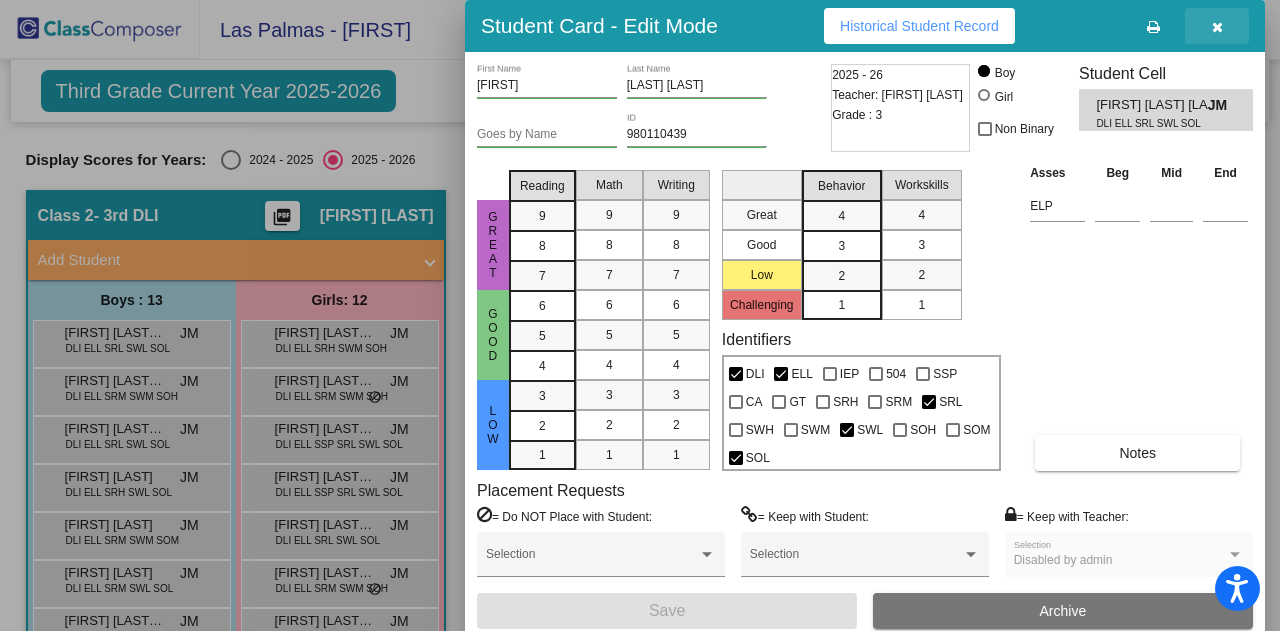 click at bounding box center [1217, 26] 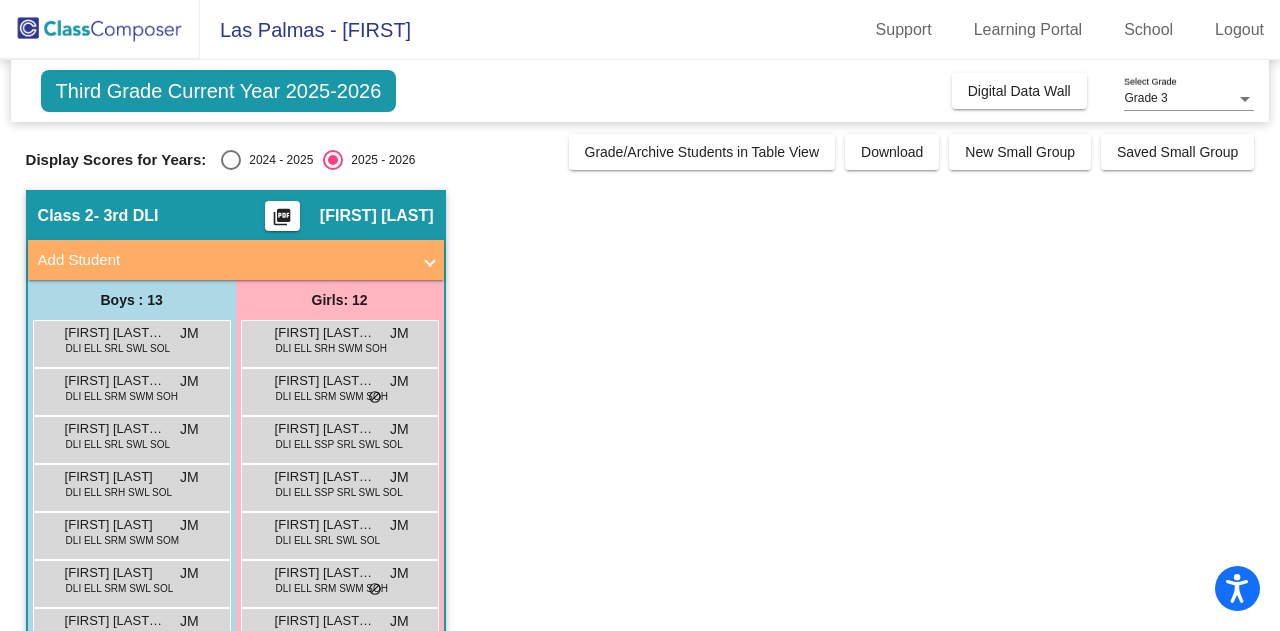 click on "picture_as_pdf" 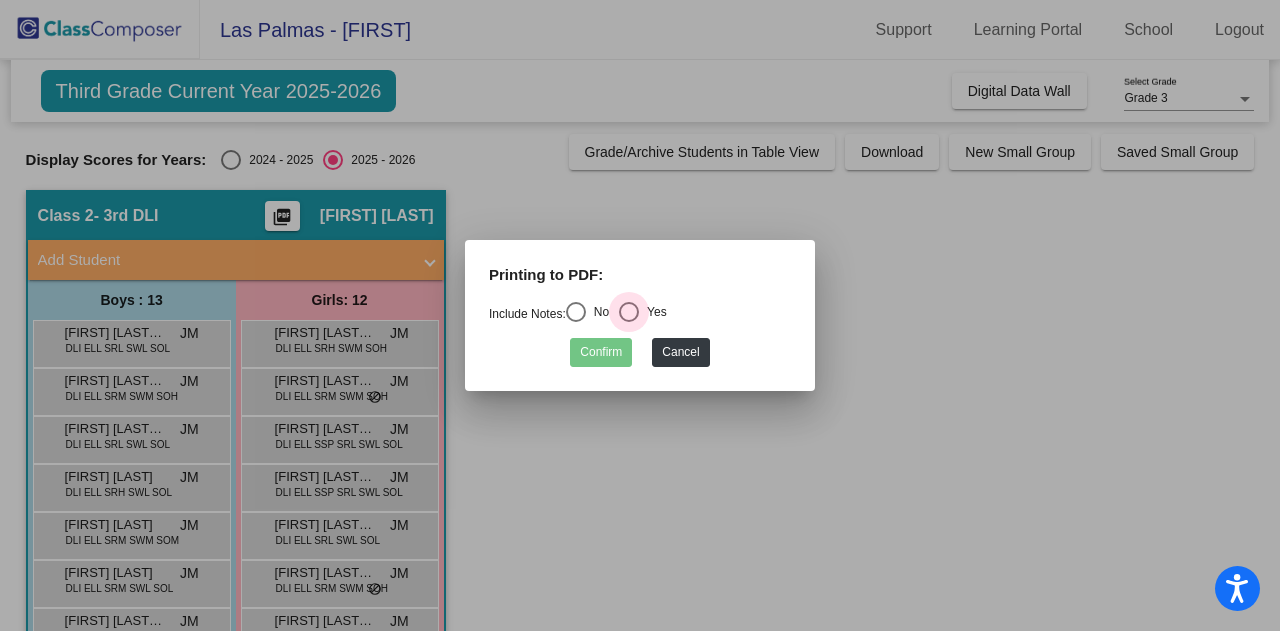 click at bounding box center (629, 312) 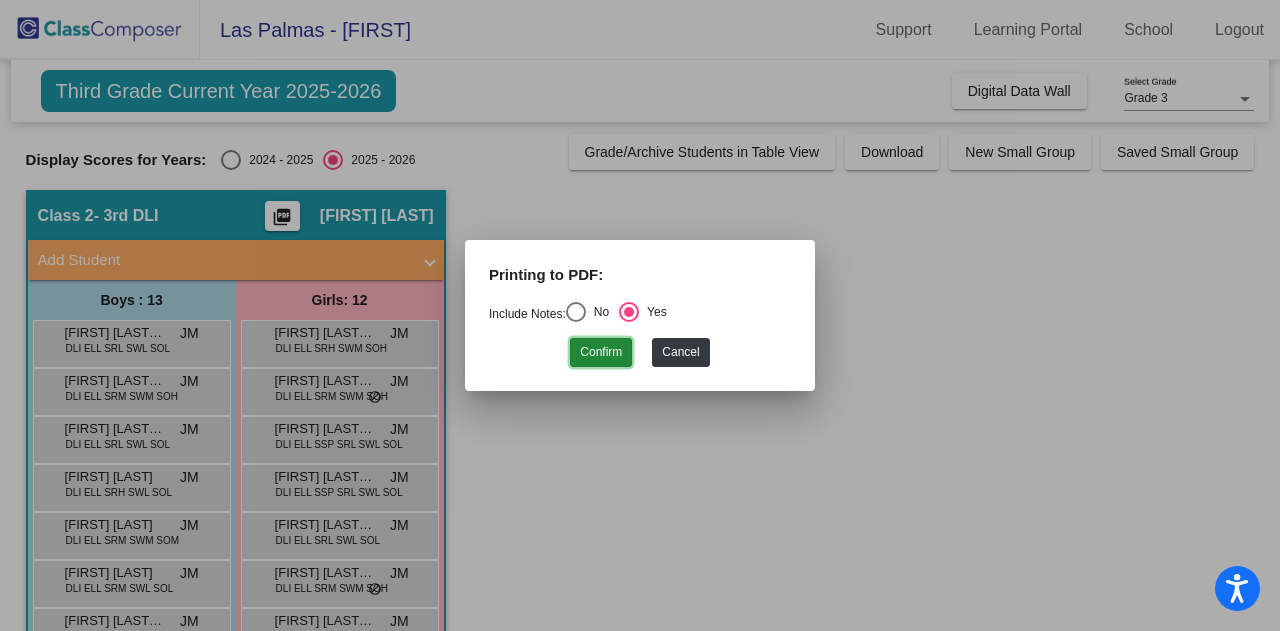 click on "Confirm" at bounding box center (601, 352) 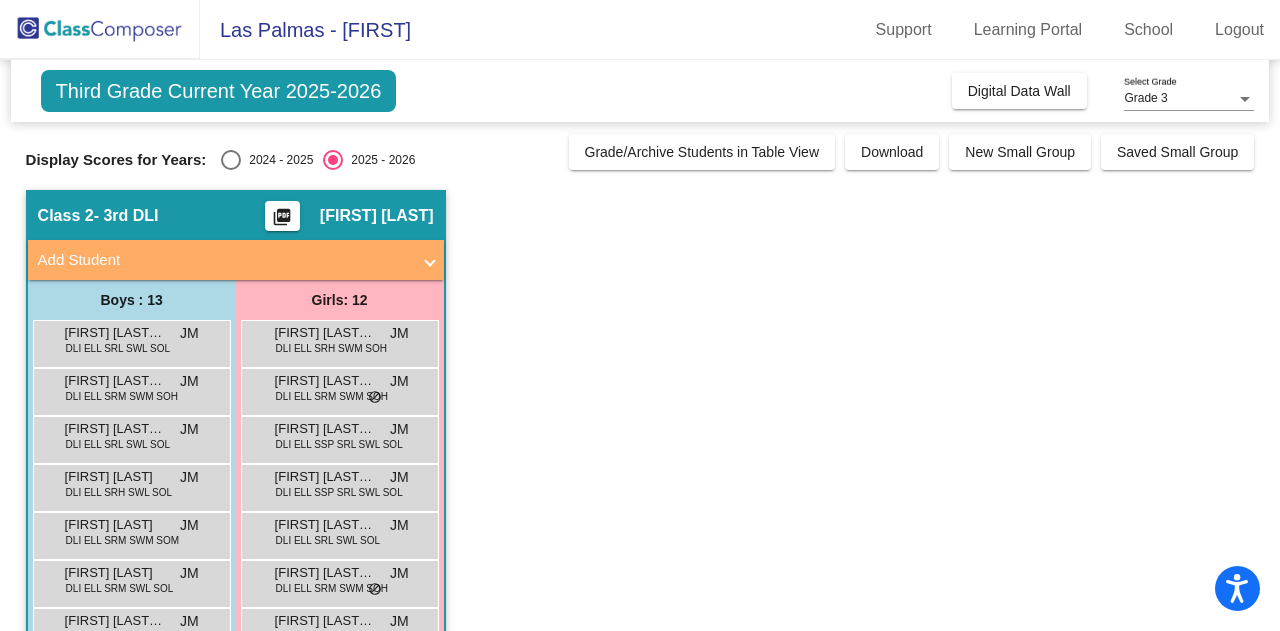 drag, startPoint x: 304, startPoint y: 247, endPoint x: 844, endPoint y: 419, distance: 566.73096 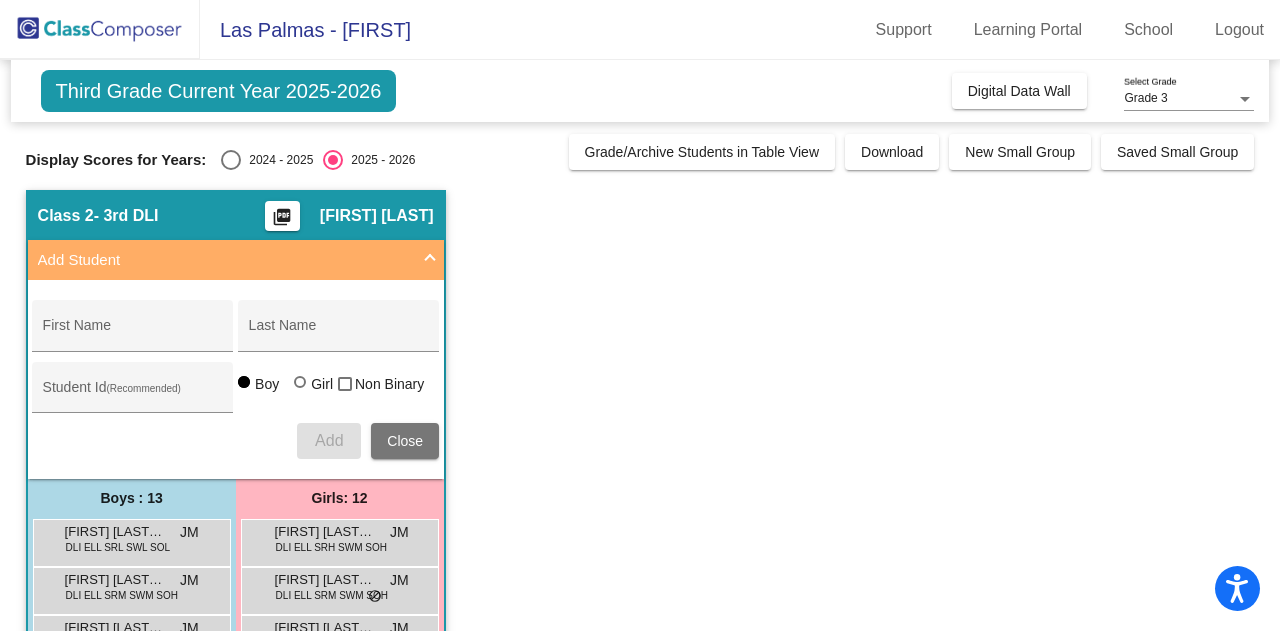 click at bounding box center (430, 260) 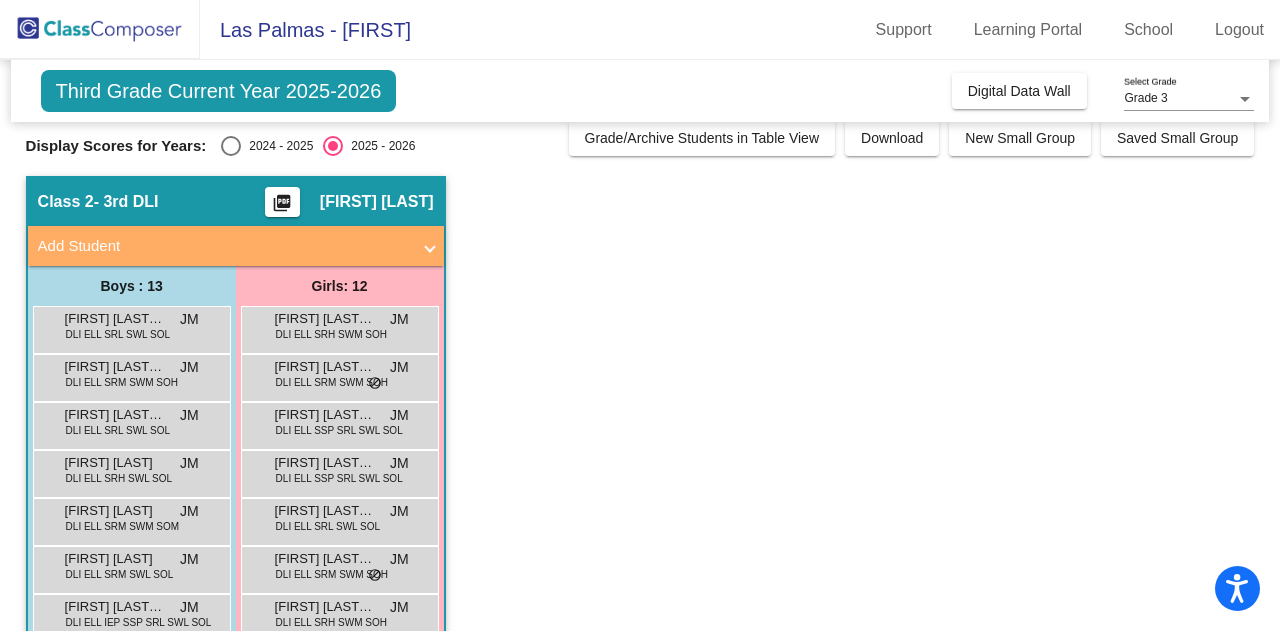scroll, scrollTop: 0, scrollLeft: 0, axis: both 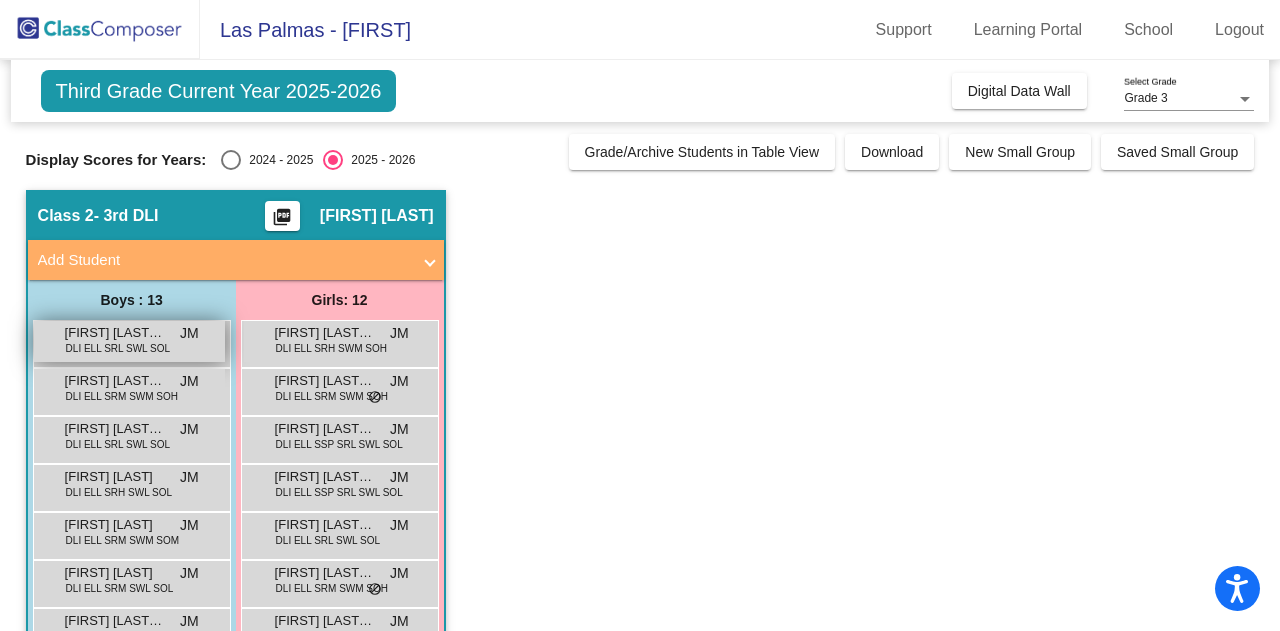 click on "Aaron Diaz Melendez DLI ELL SRL SWL SOL JM lock do_not_disturb_alt" at bounding box center (129, 341) 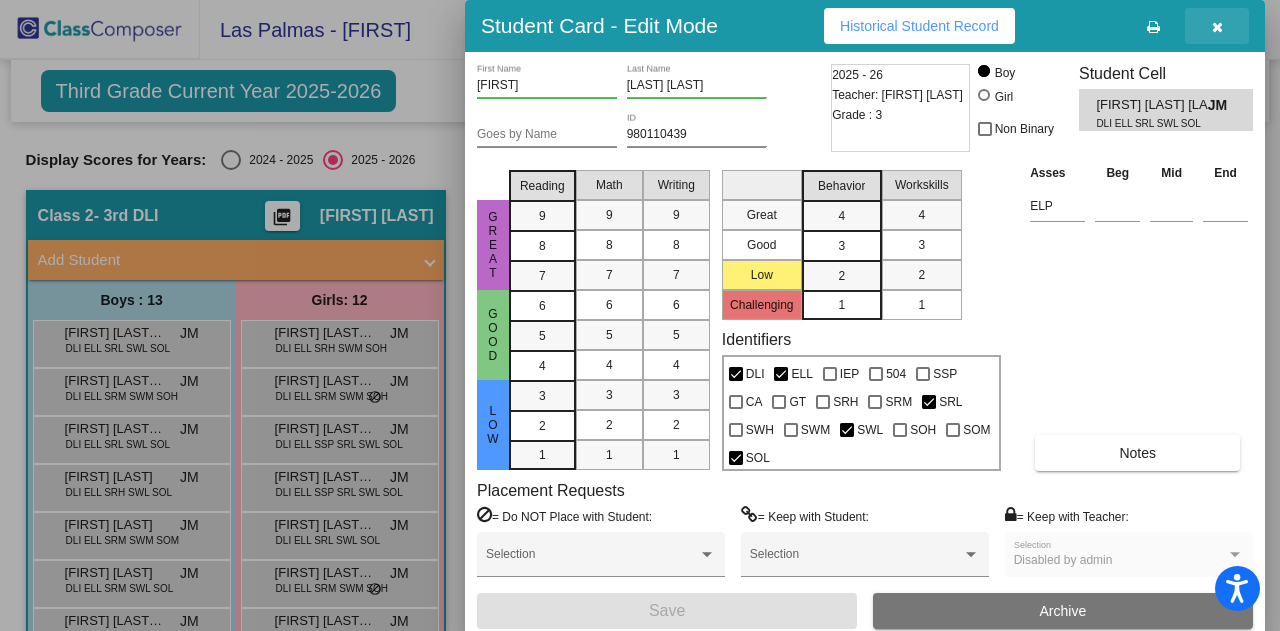 click at bounding box center (1217, 27) 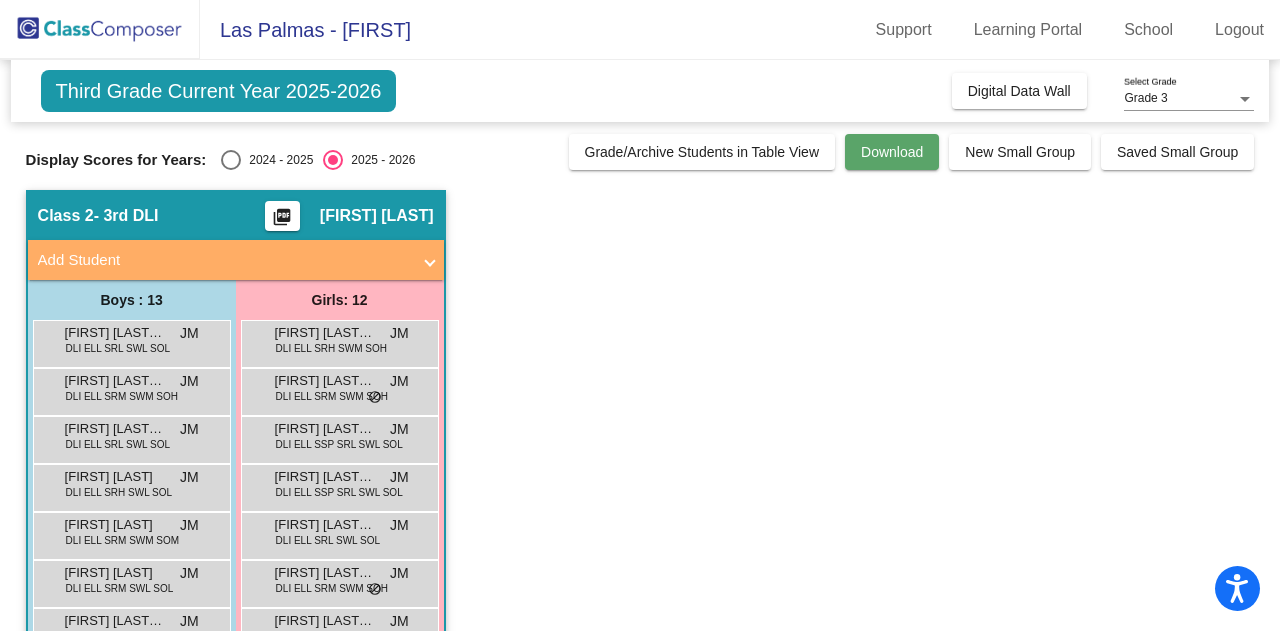 click on "Download" 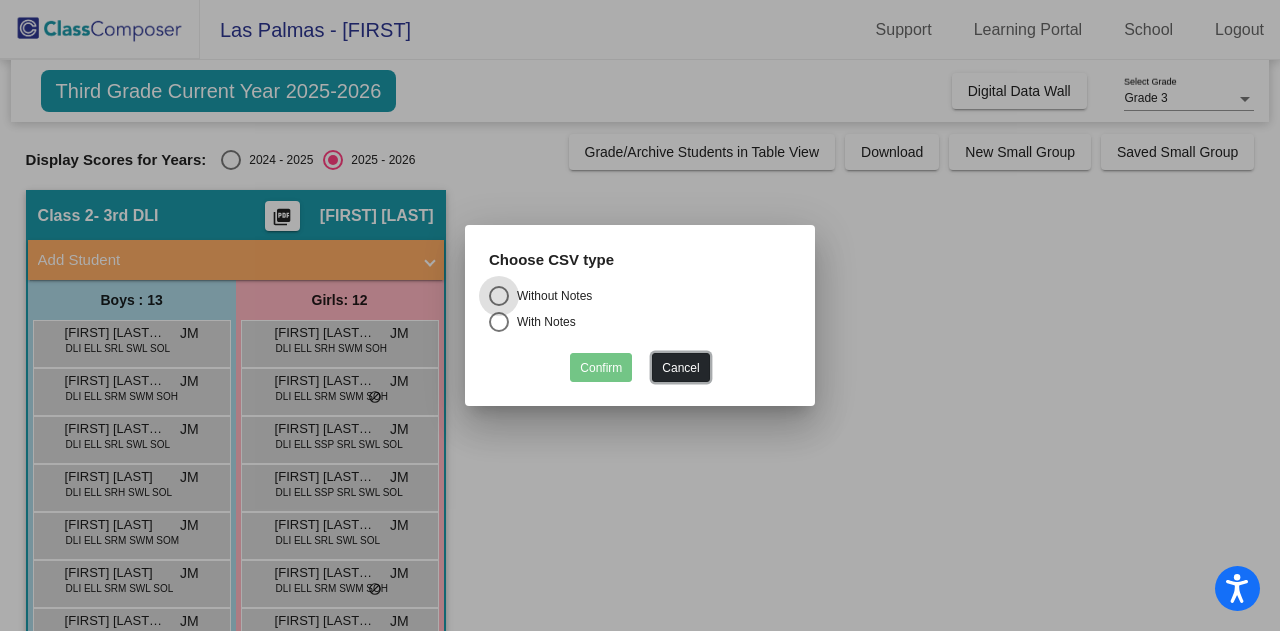 click on "Cancel" at bounding box center (680, 367) 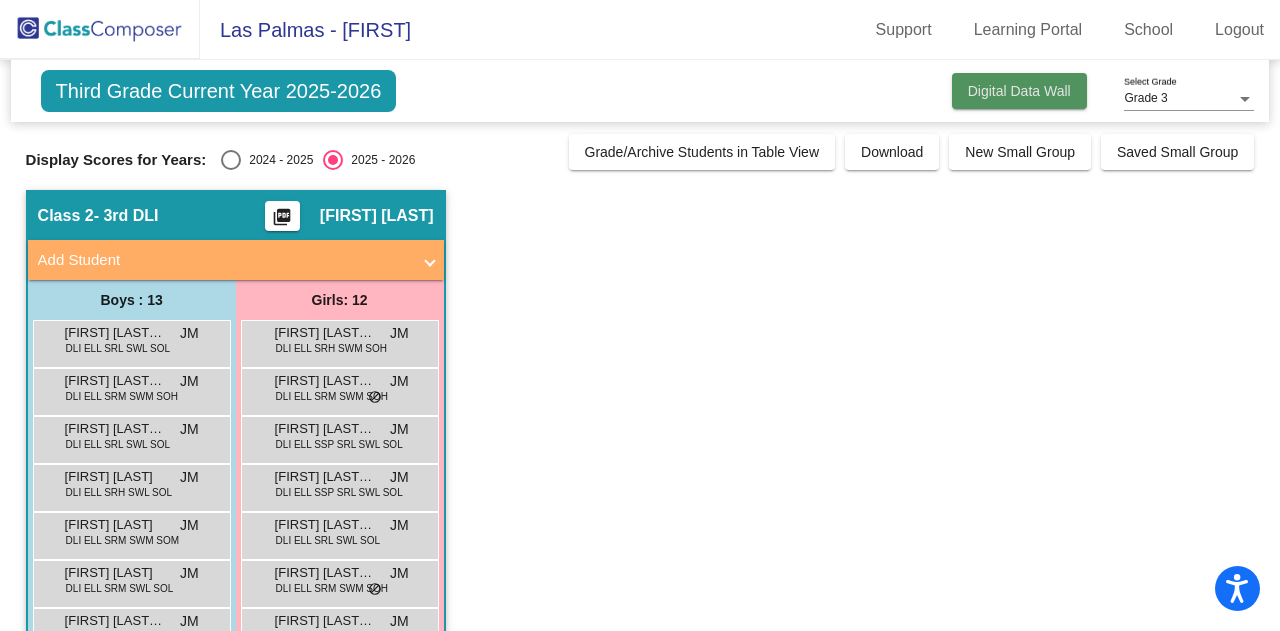 click on "Digital Data Wall" 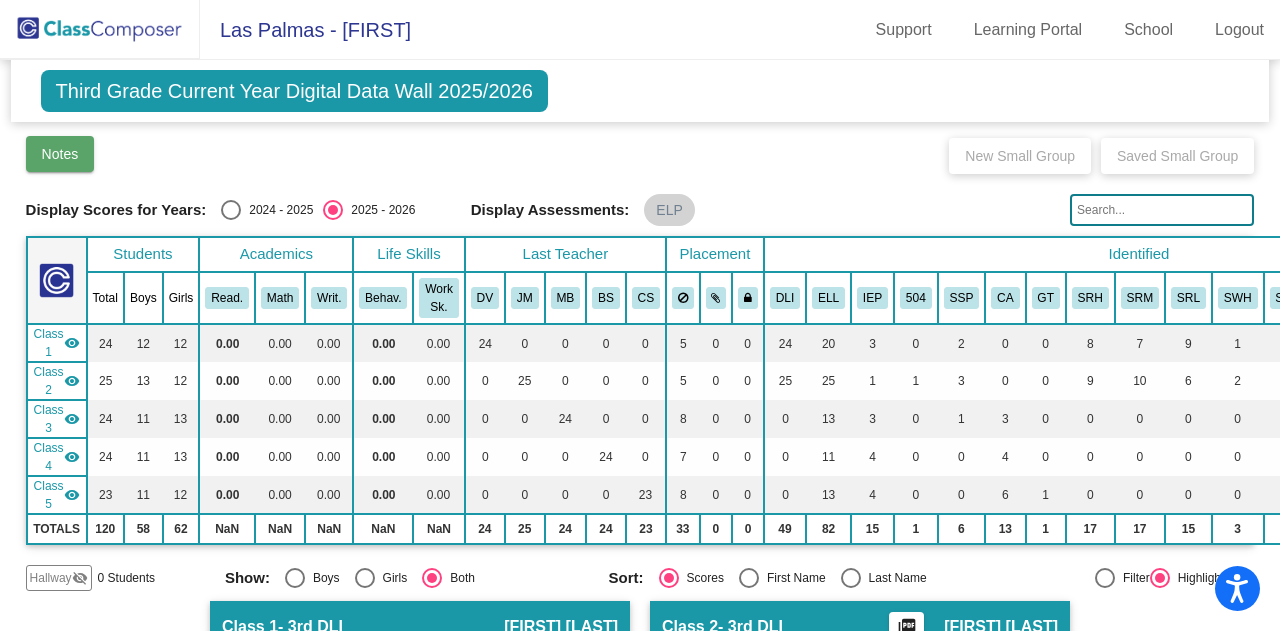 click on "Notes" 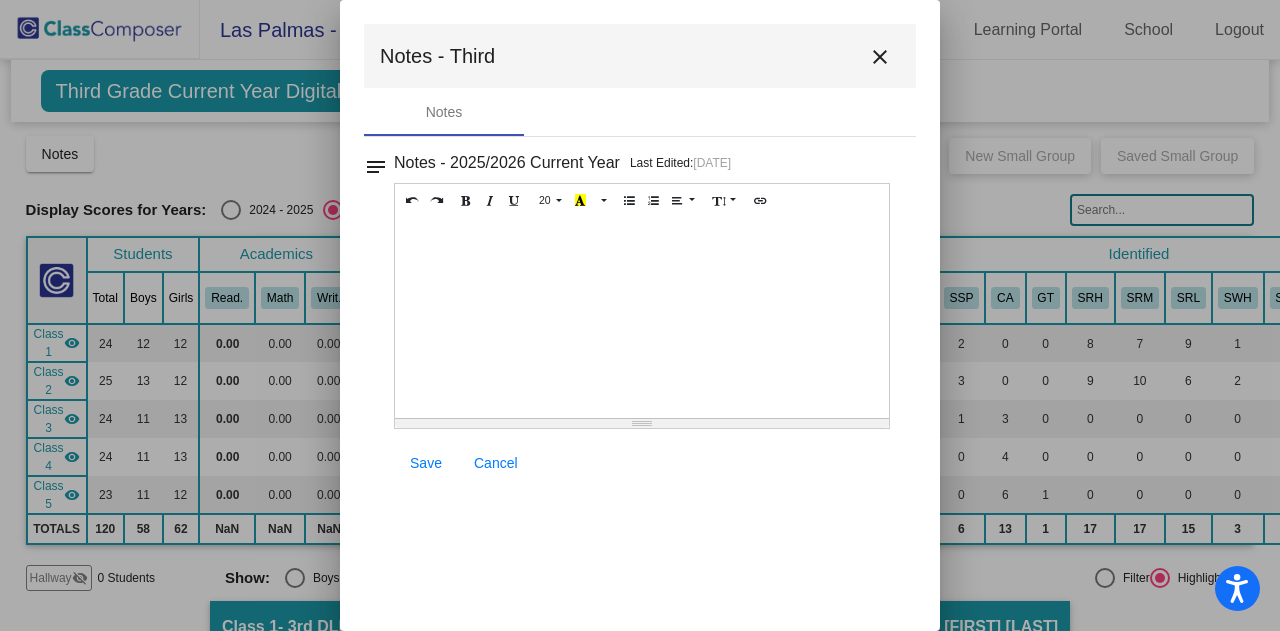 click on "close" at bounding box center (880, 57) 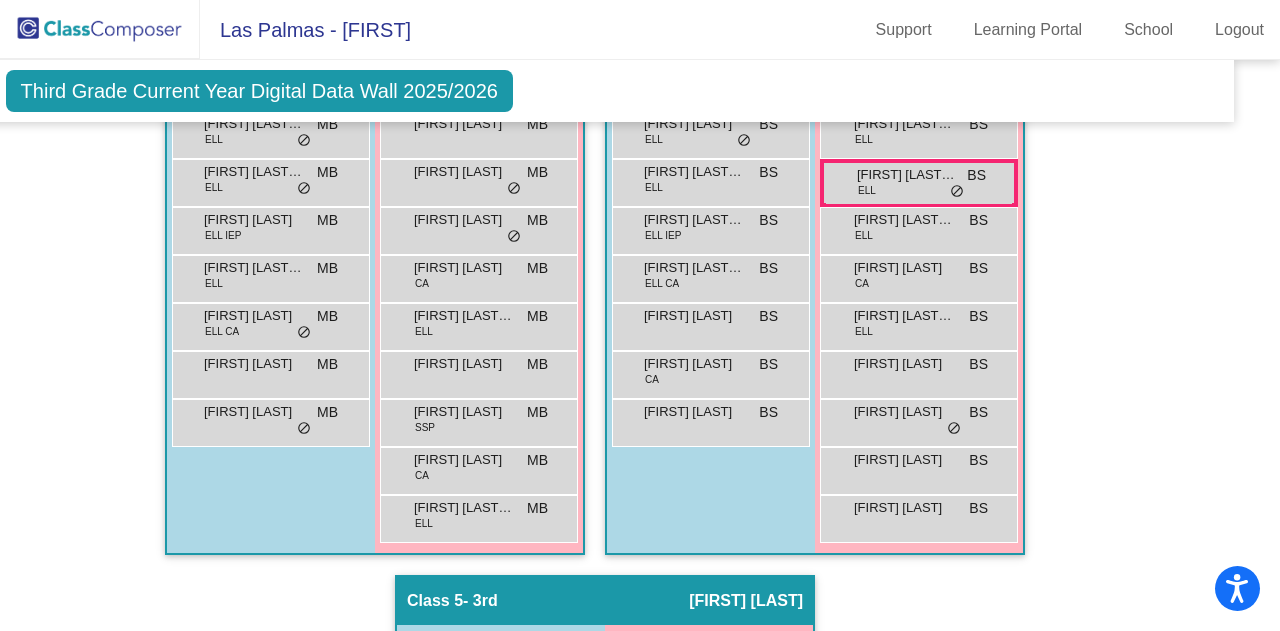 scroll, scrollTop: 1560, scrollLeft: 35, axis: both 